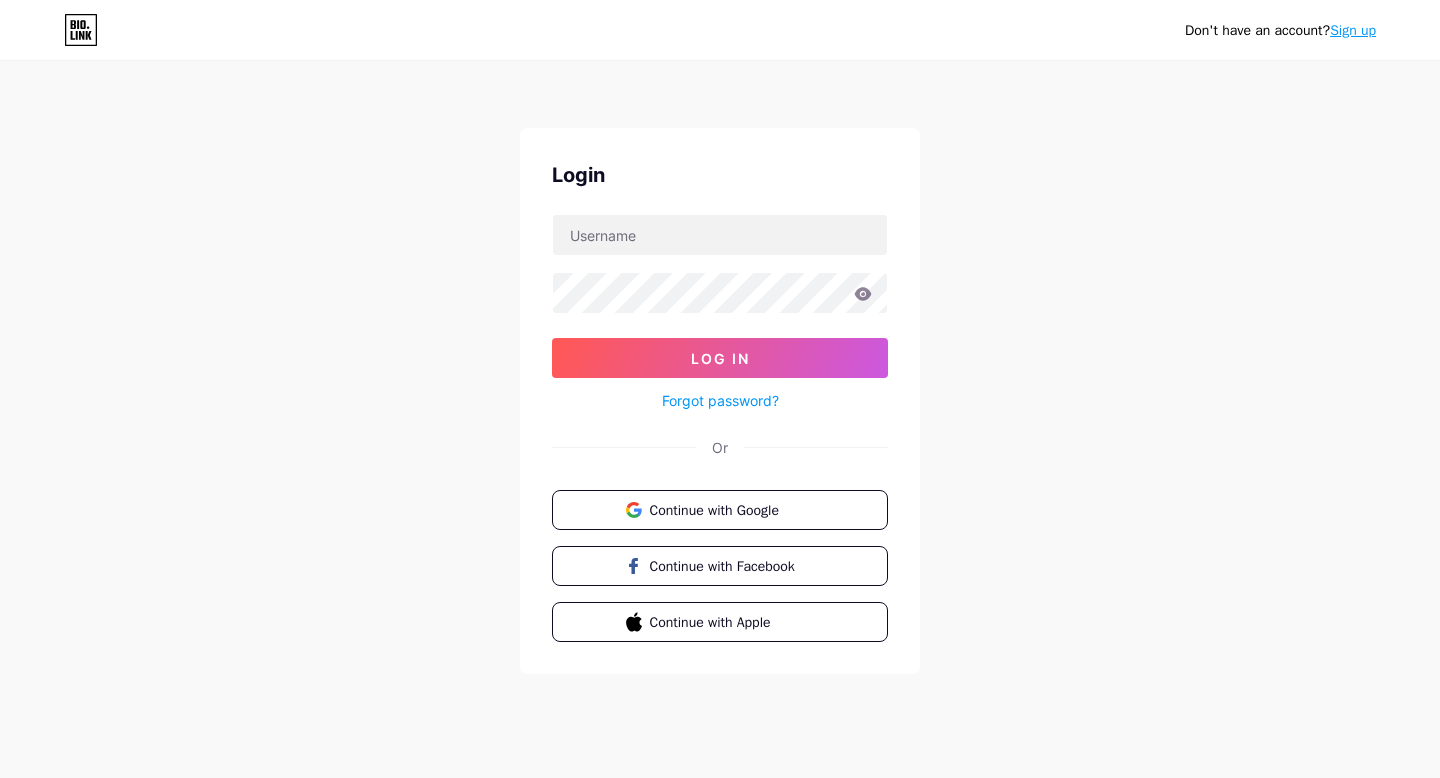 scroll, scrollTop: 0, scrollLeft: 0, axis: both 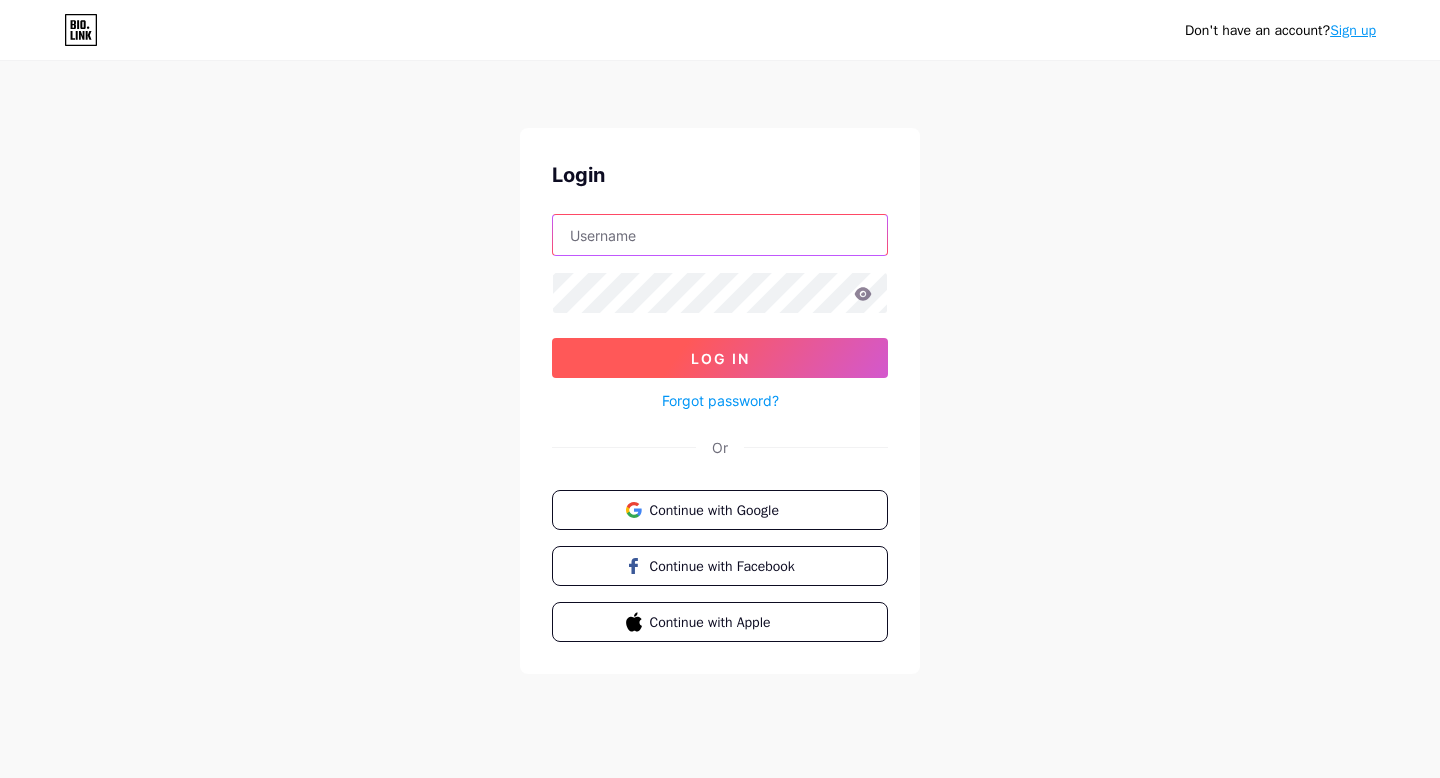 type on "[EMAIL]" 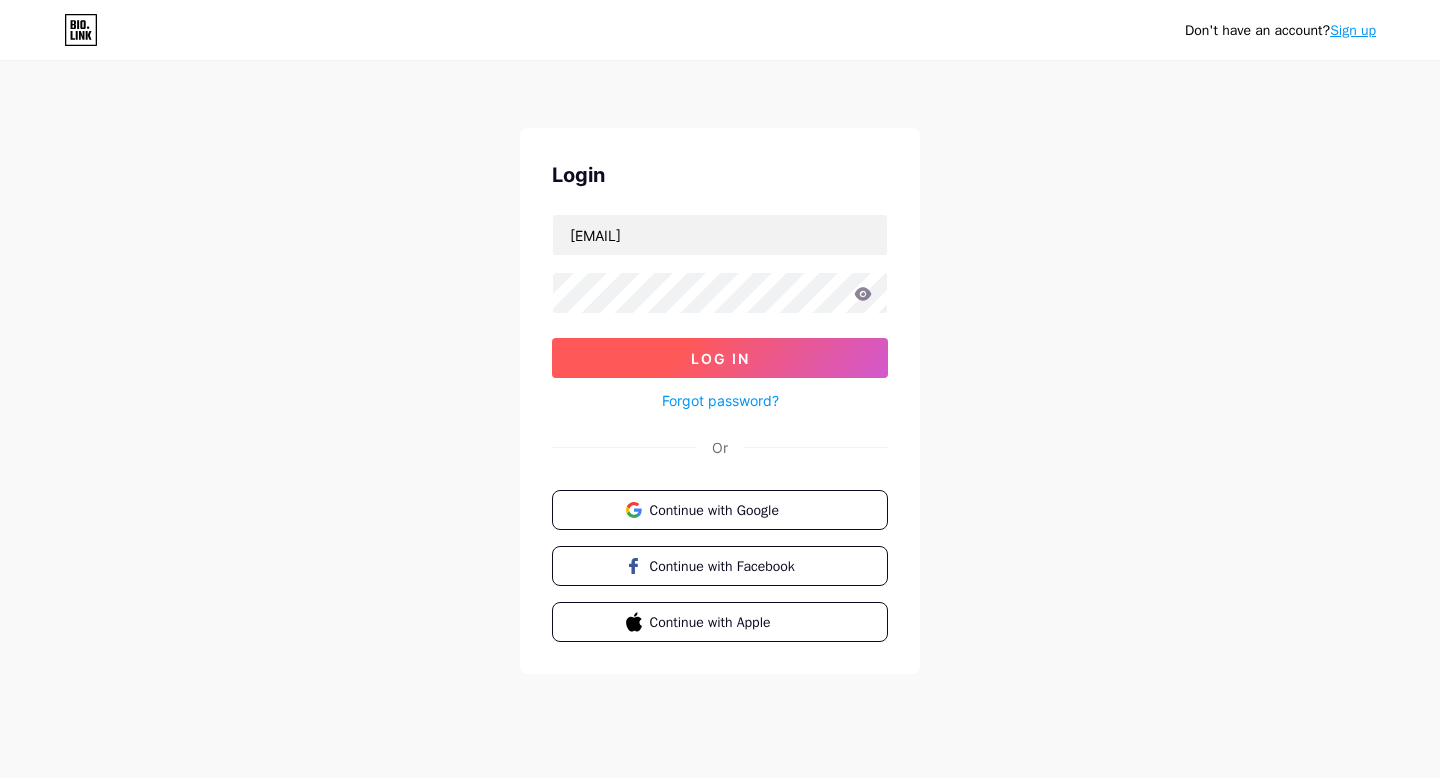 click on "Log In" at bounding box center [720, 358] 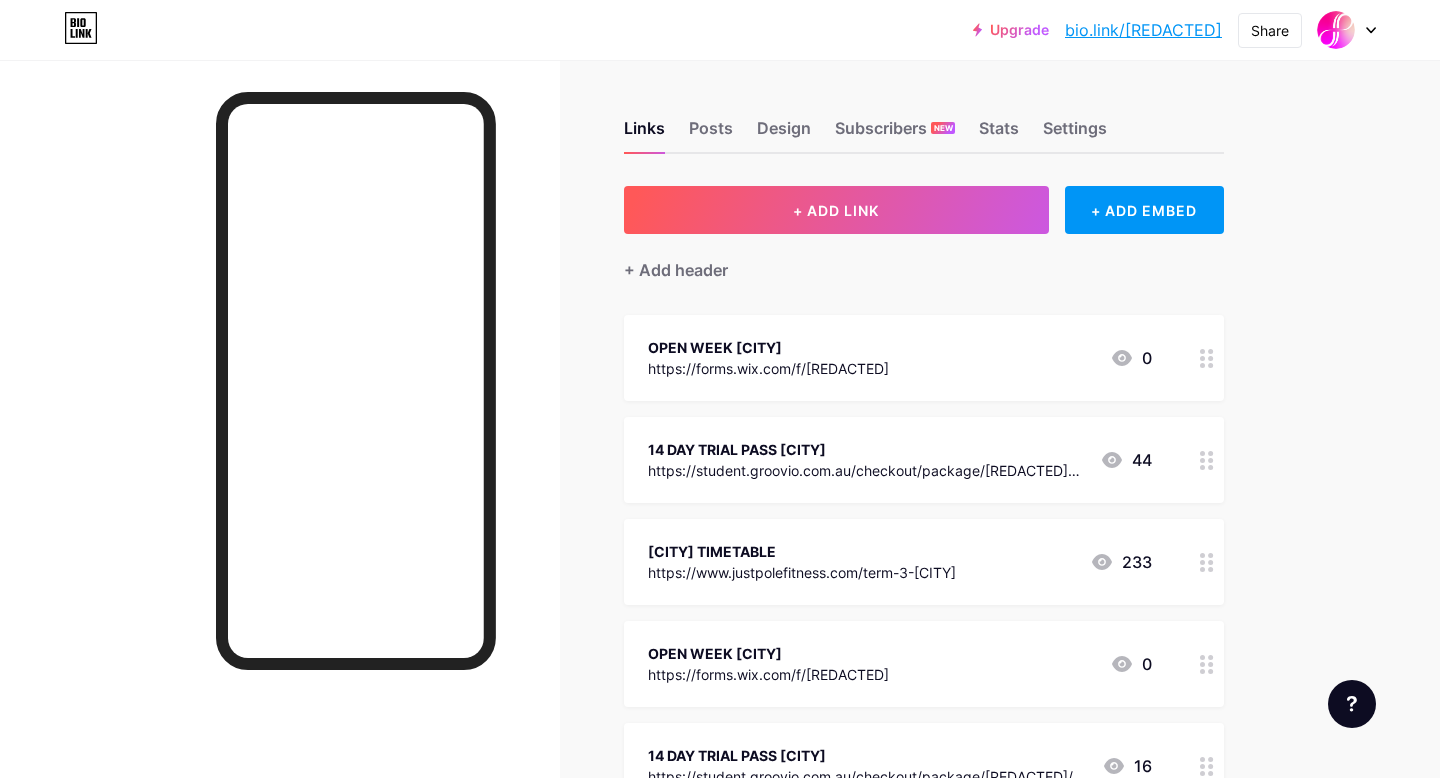 click 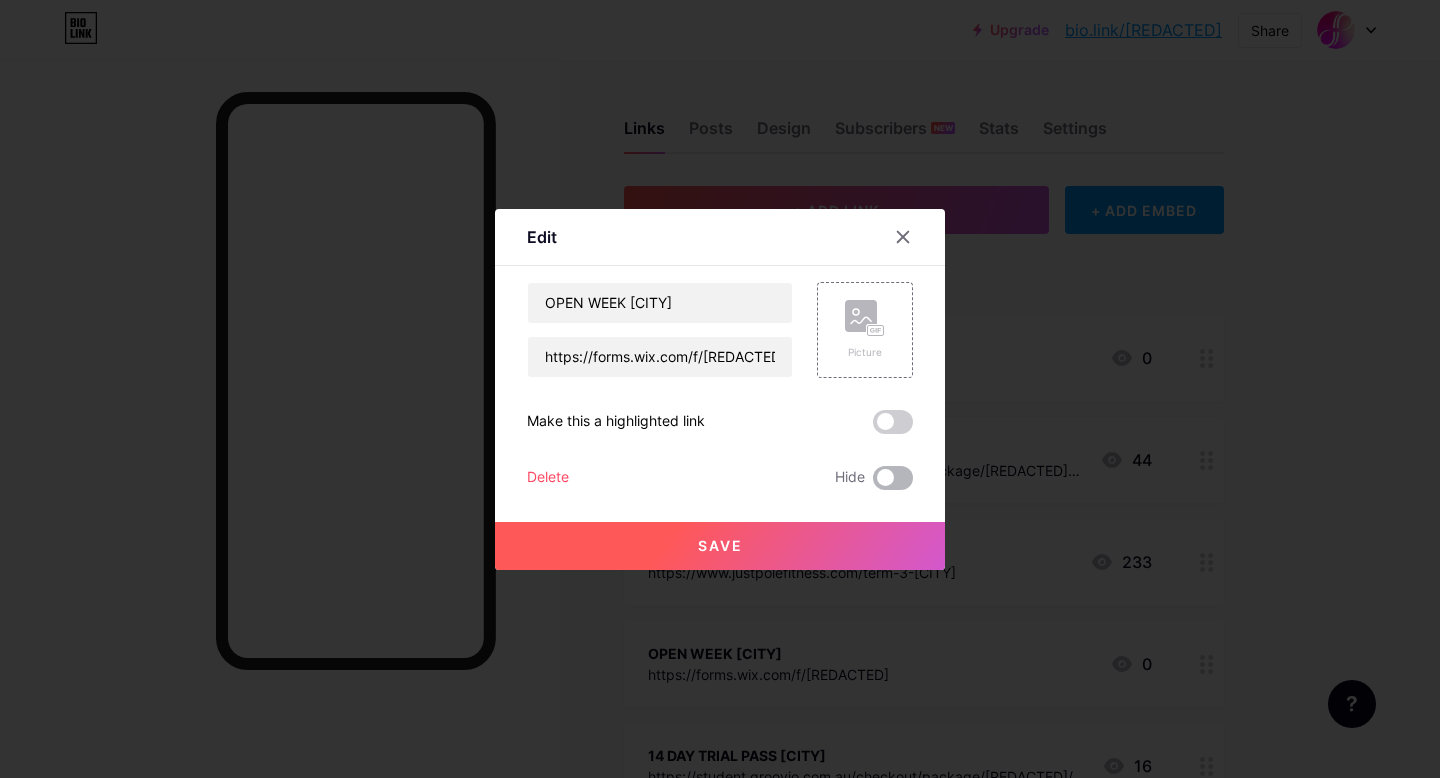 click at bounding box center [893, 478] 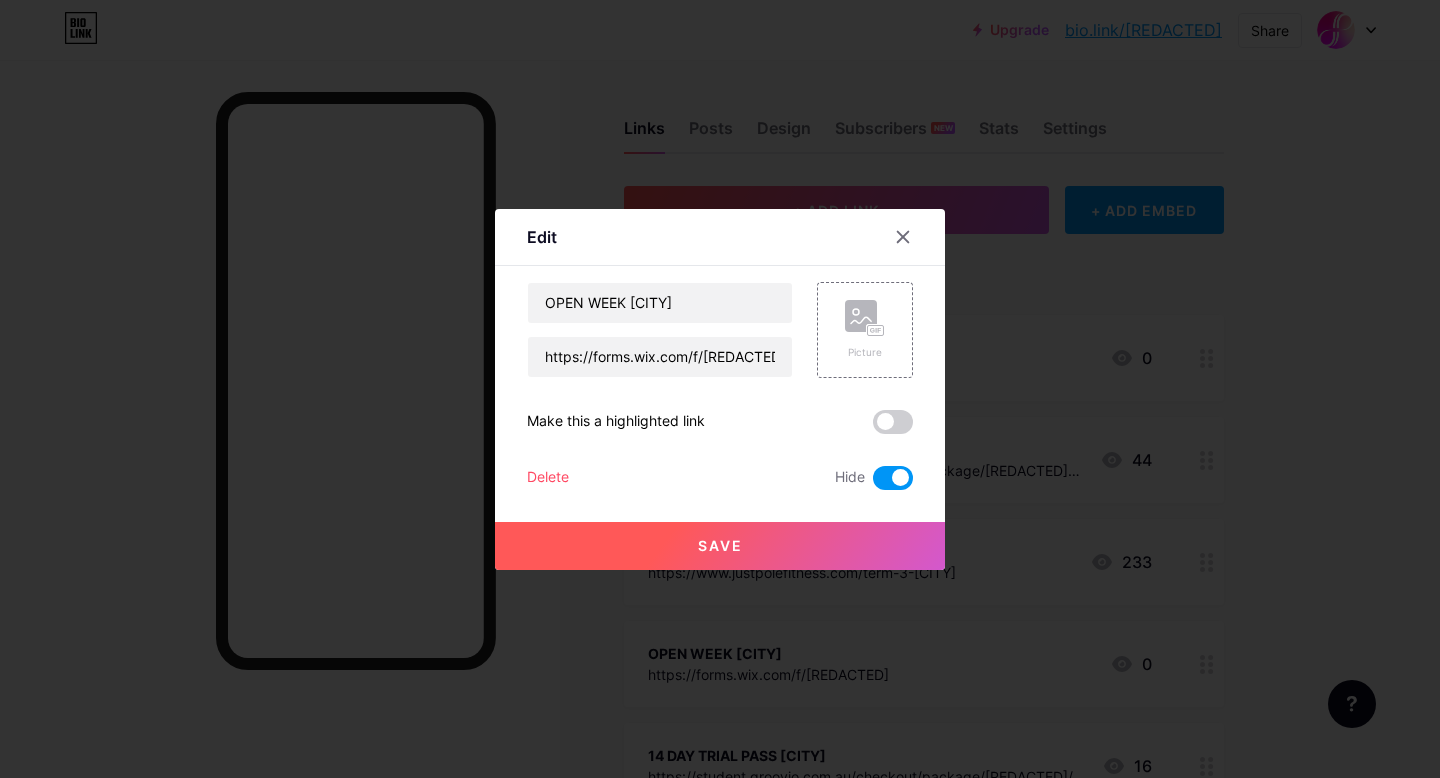 click on "Save" at bounding box center [720, 546] 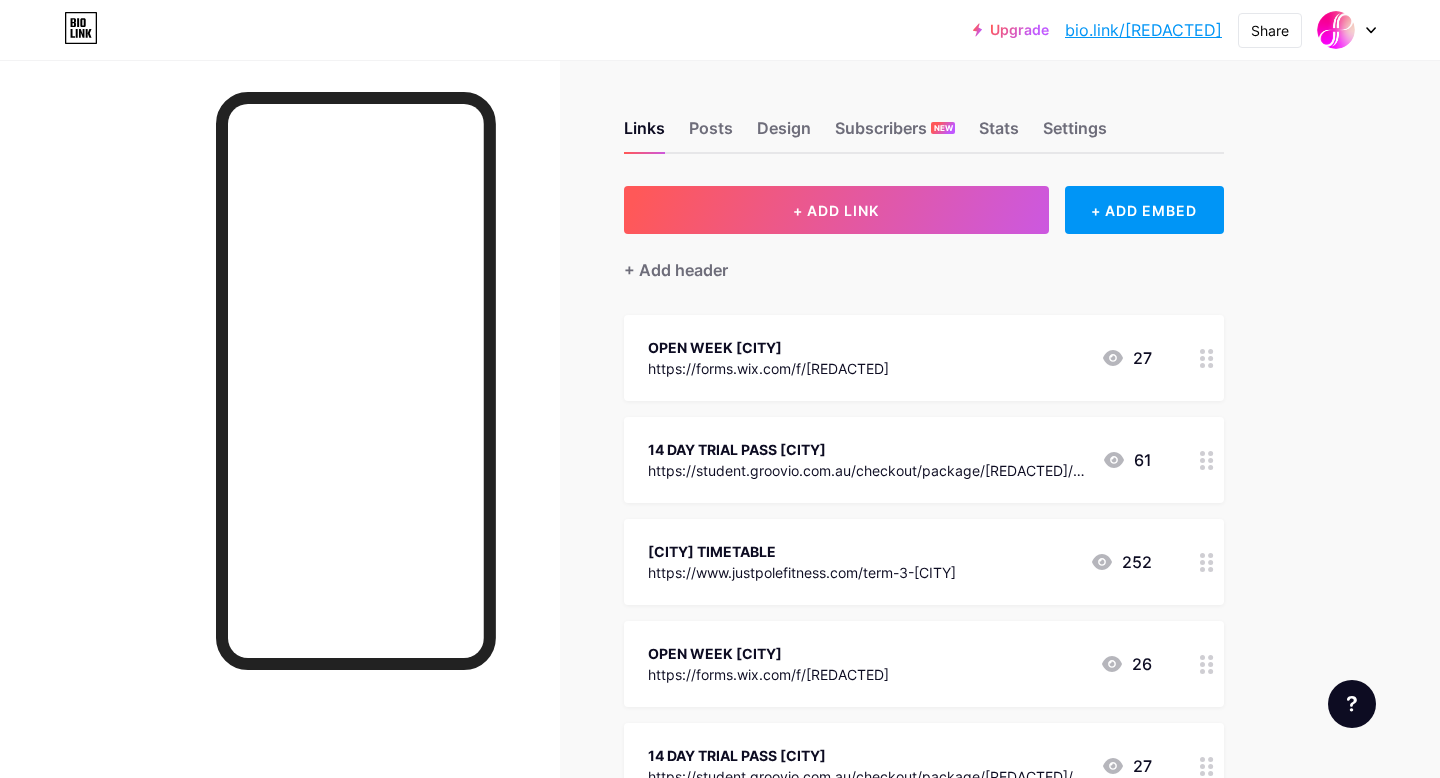 type 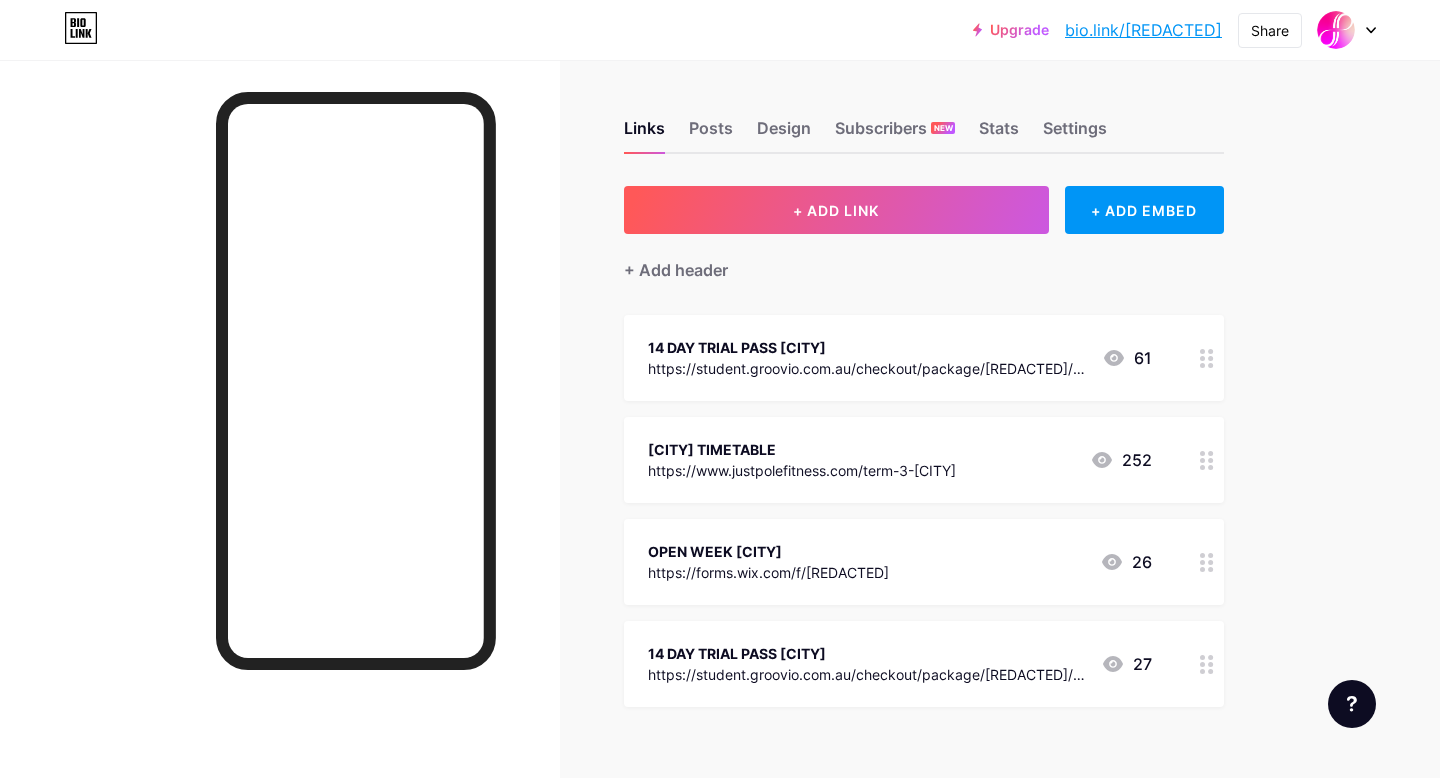 scroll, scrollTop: 10, scrollLeft: 0, axis: vertical 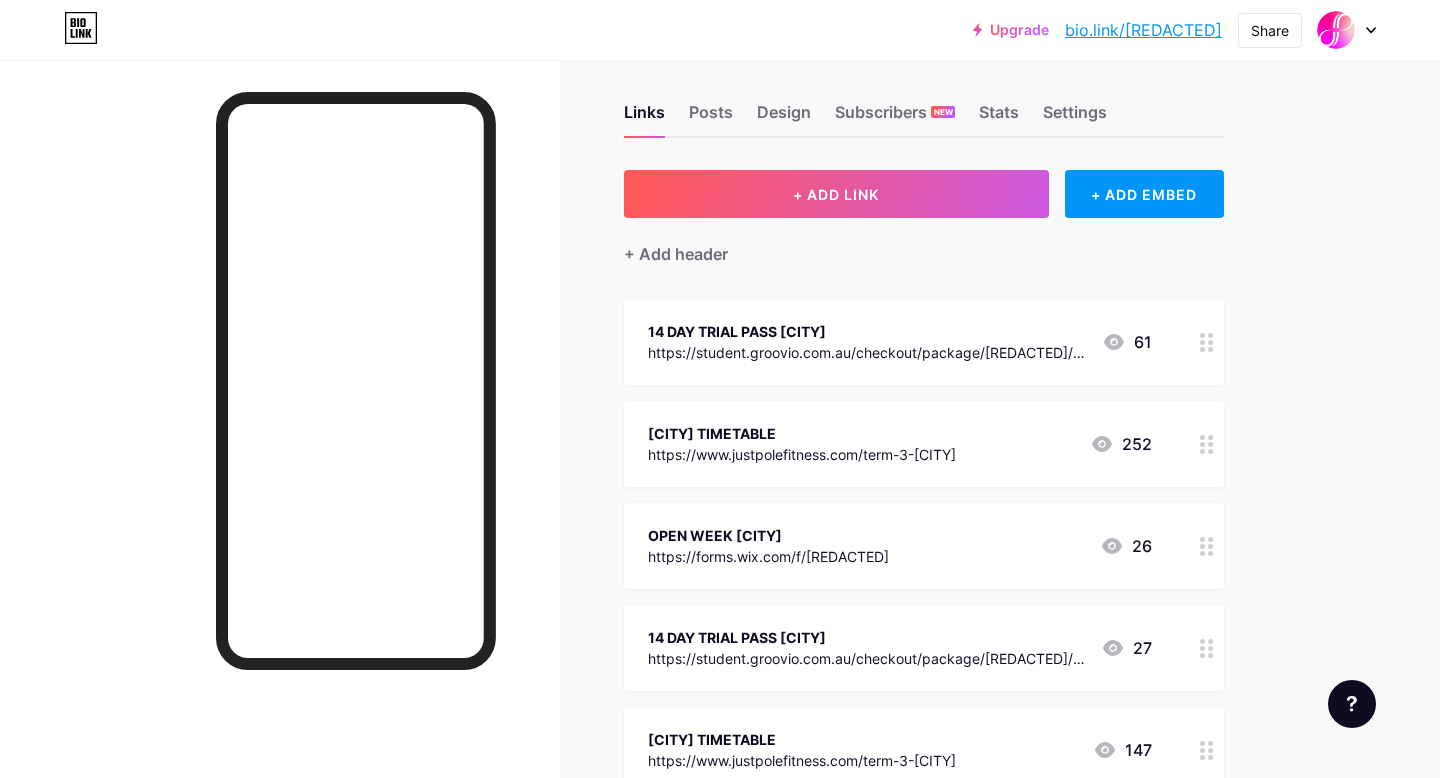 click on "https://student.groovio.com.au/checkout/package/[REDACTED]/[REDACTED]/1" at bounding box center (867, 352) 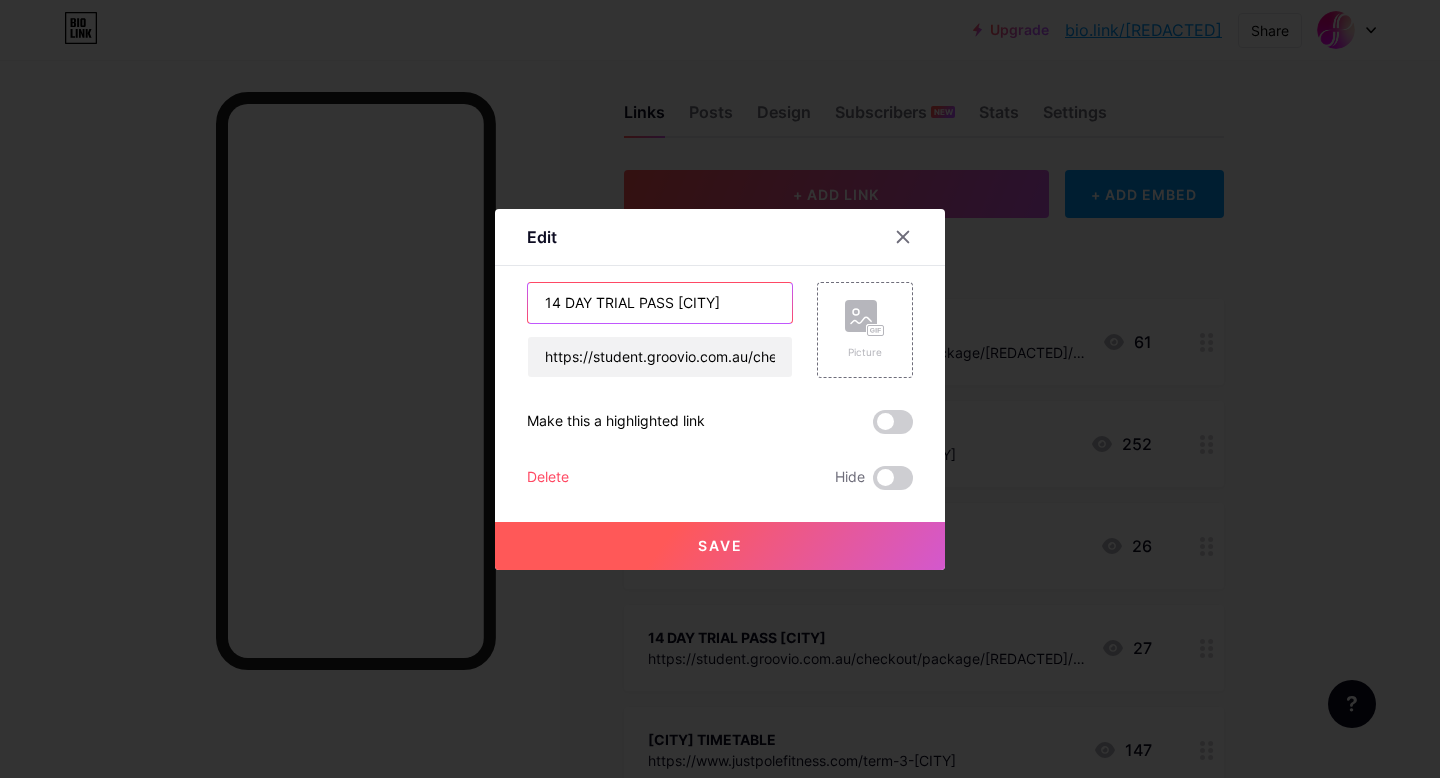click on "14 DAY TRIAL PASS [CITY]" at bounding box center [660, 303] 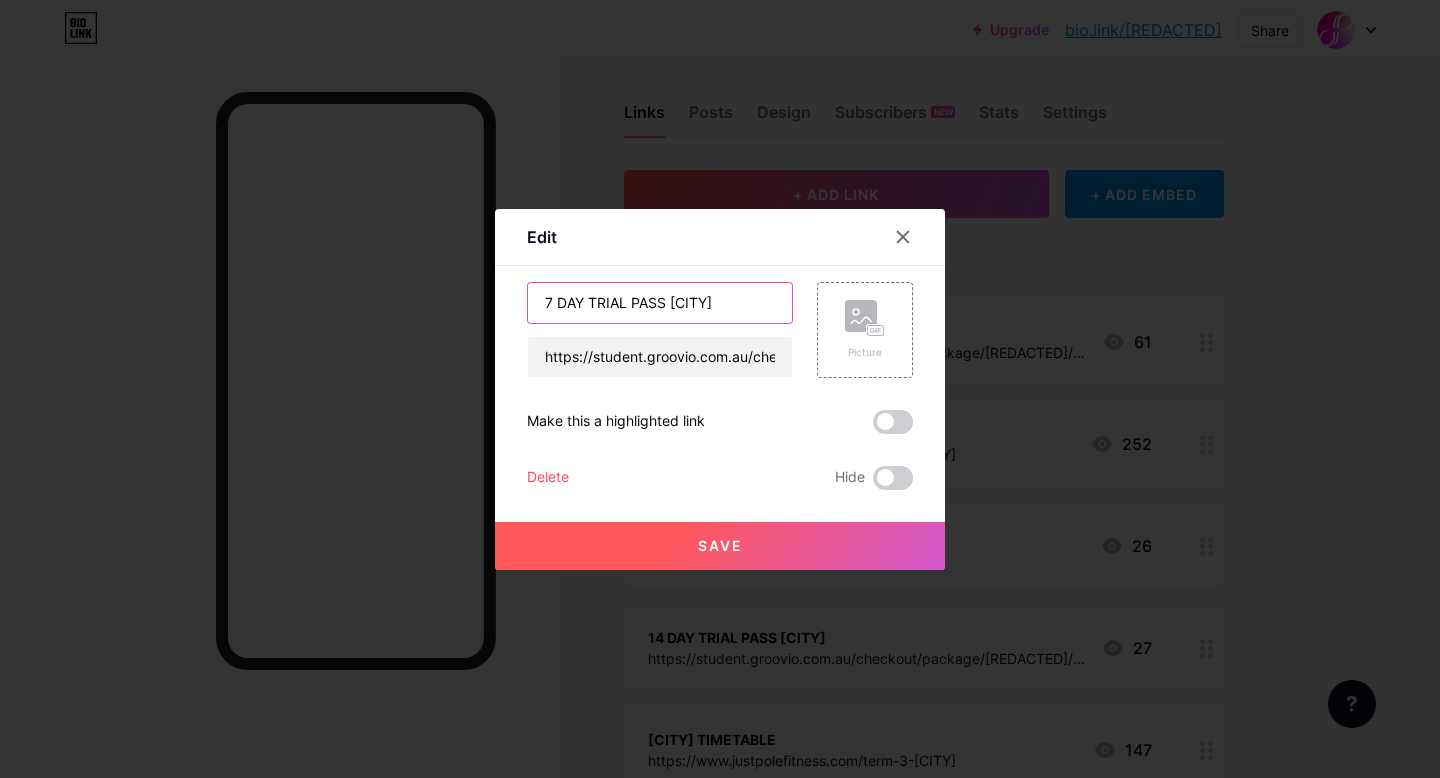 type on "7 DAY TRIAL PASS [CITY]" 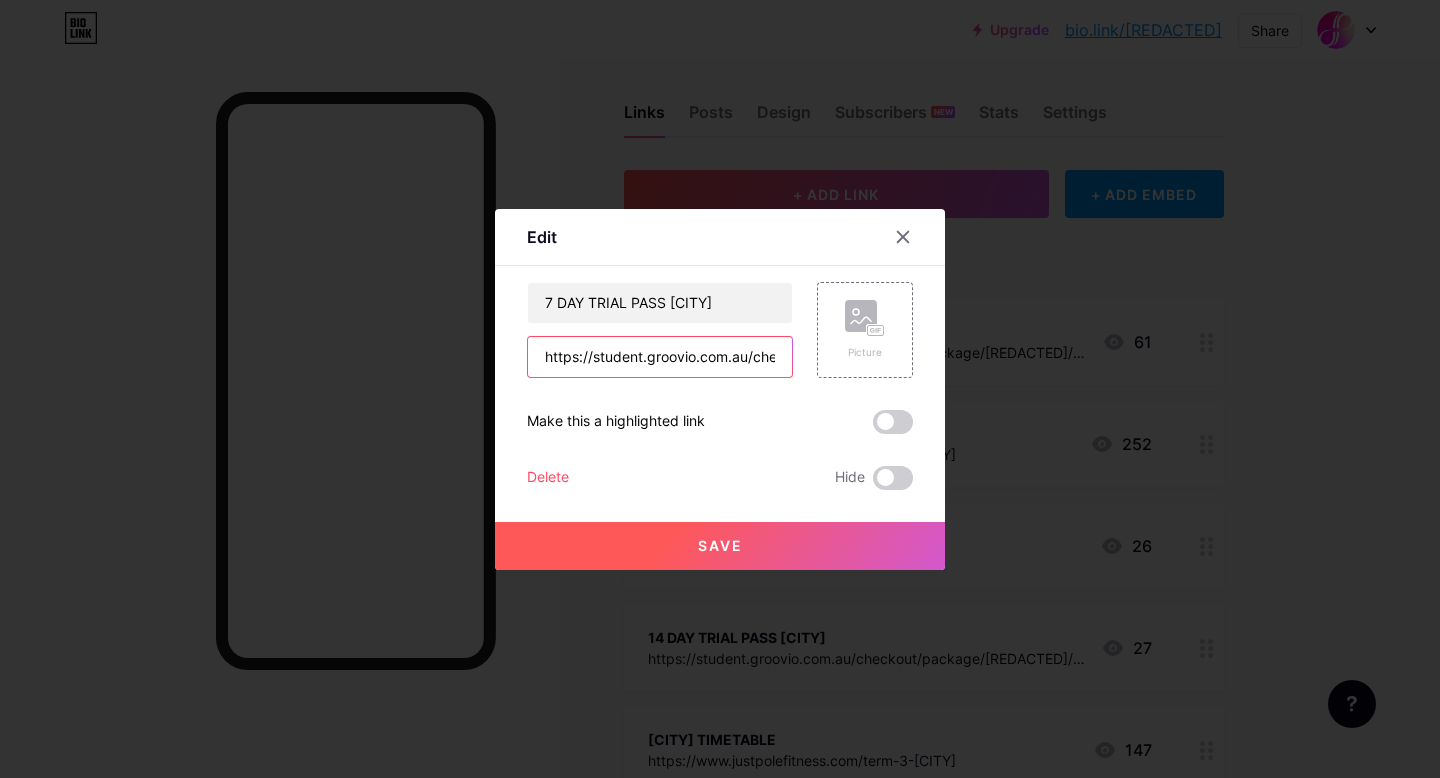 click on "https://student.groovio.com.au/checkout/package/[REDACTED]/[REDACTED]/1" at bounding box center [660, 357] 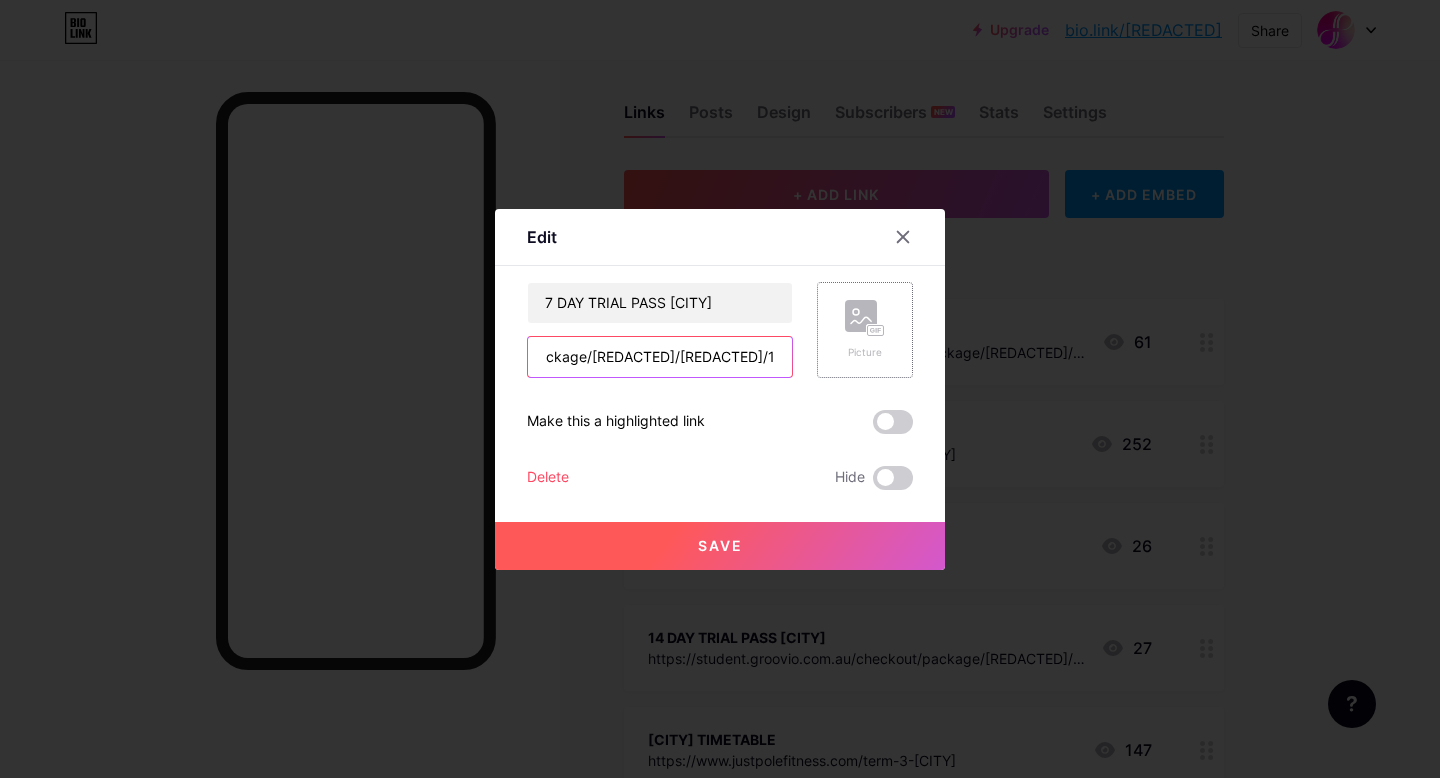 scroll, scrollTop: 0, scrollLeft: 1712, axis: horizontal 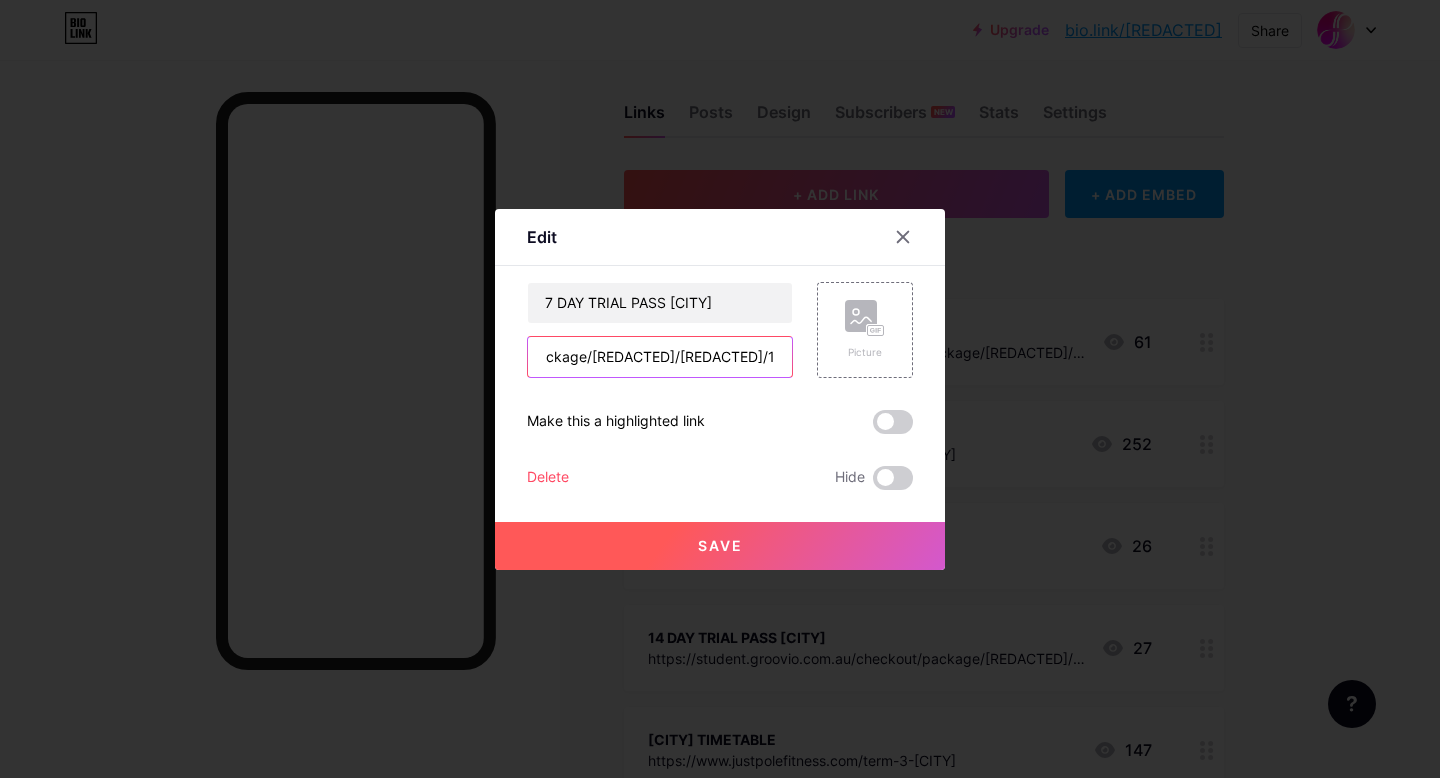 drag, startPoint x: 546, startPoint y: 356, endPoint x: 929, endPoint y: 370, distance: 383.2558 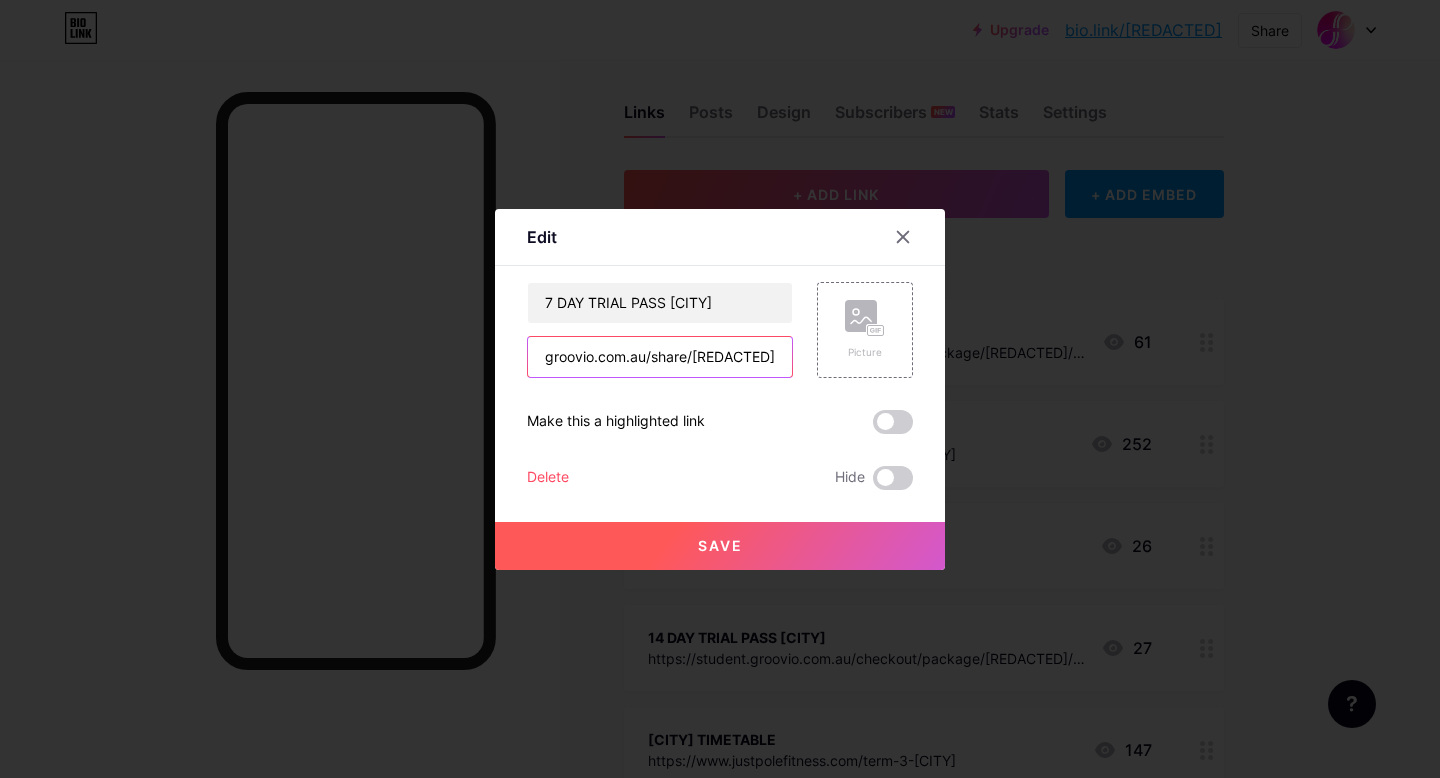 scroll, scrollTop: 0, scrollLeft: 0, axis: both 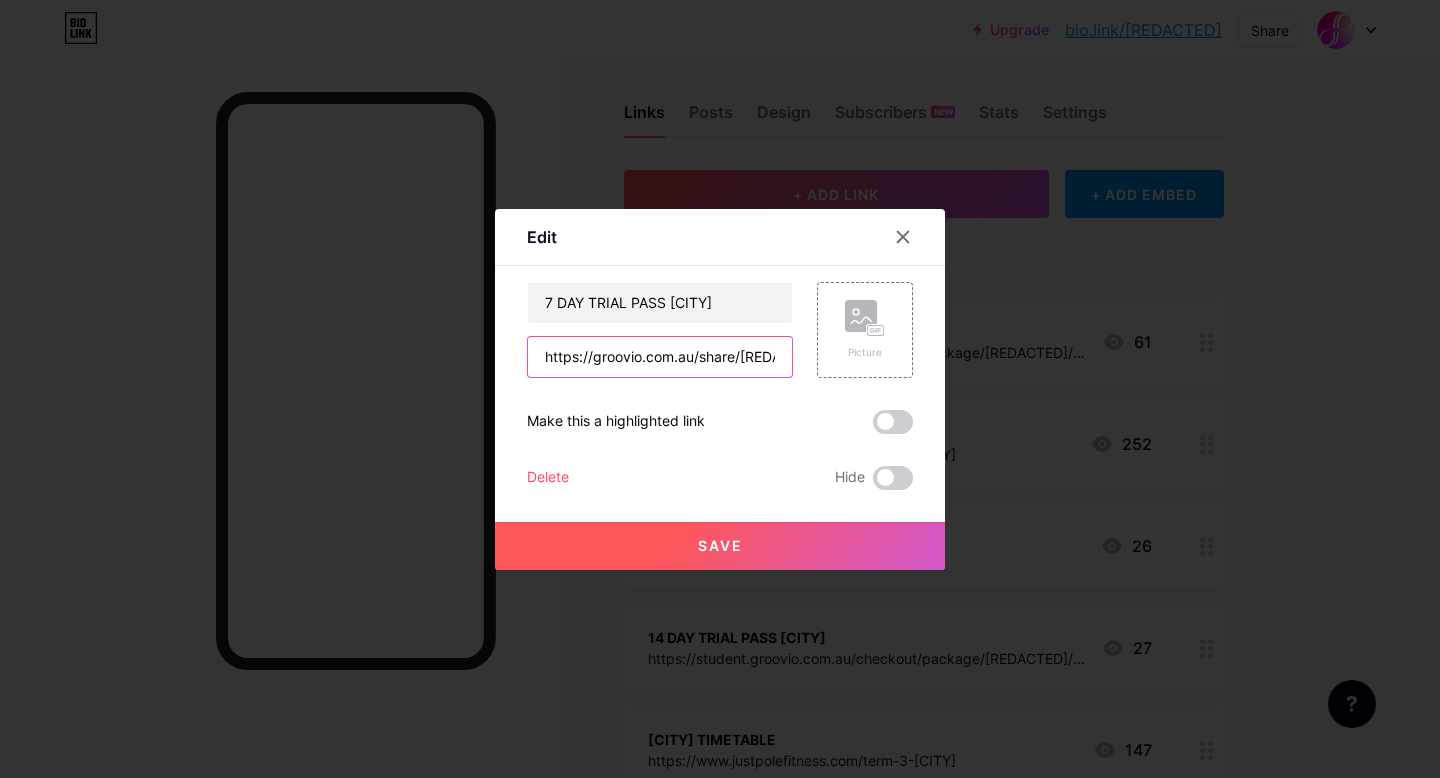 type on "https://groovio.com.au/share/[REDACTED]" 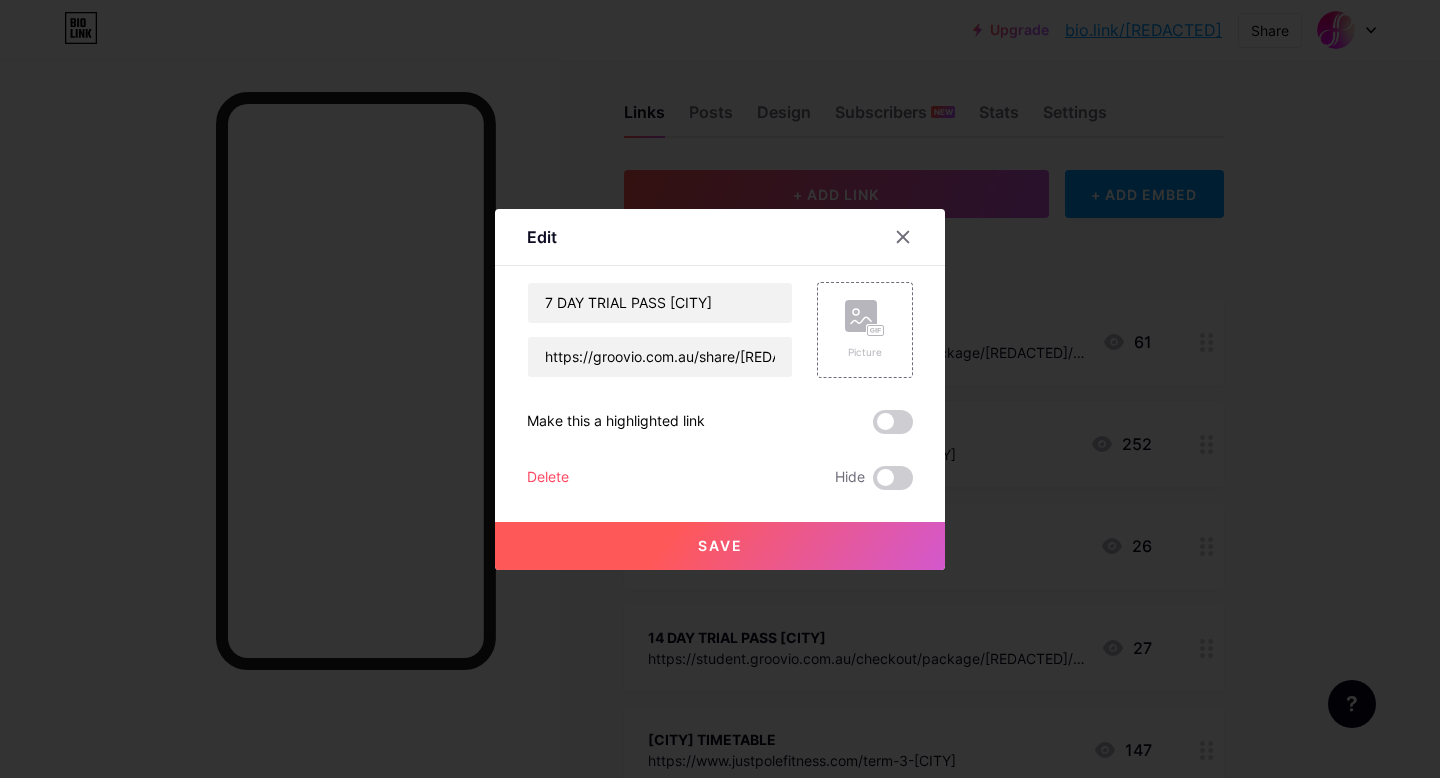 click on "Save" at bounding box center (720, 545) 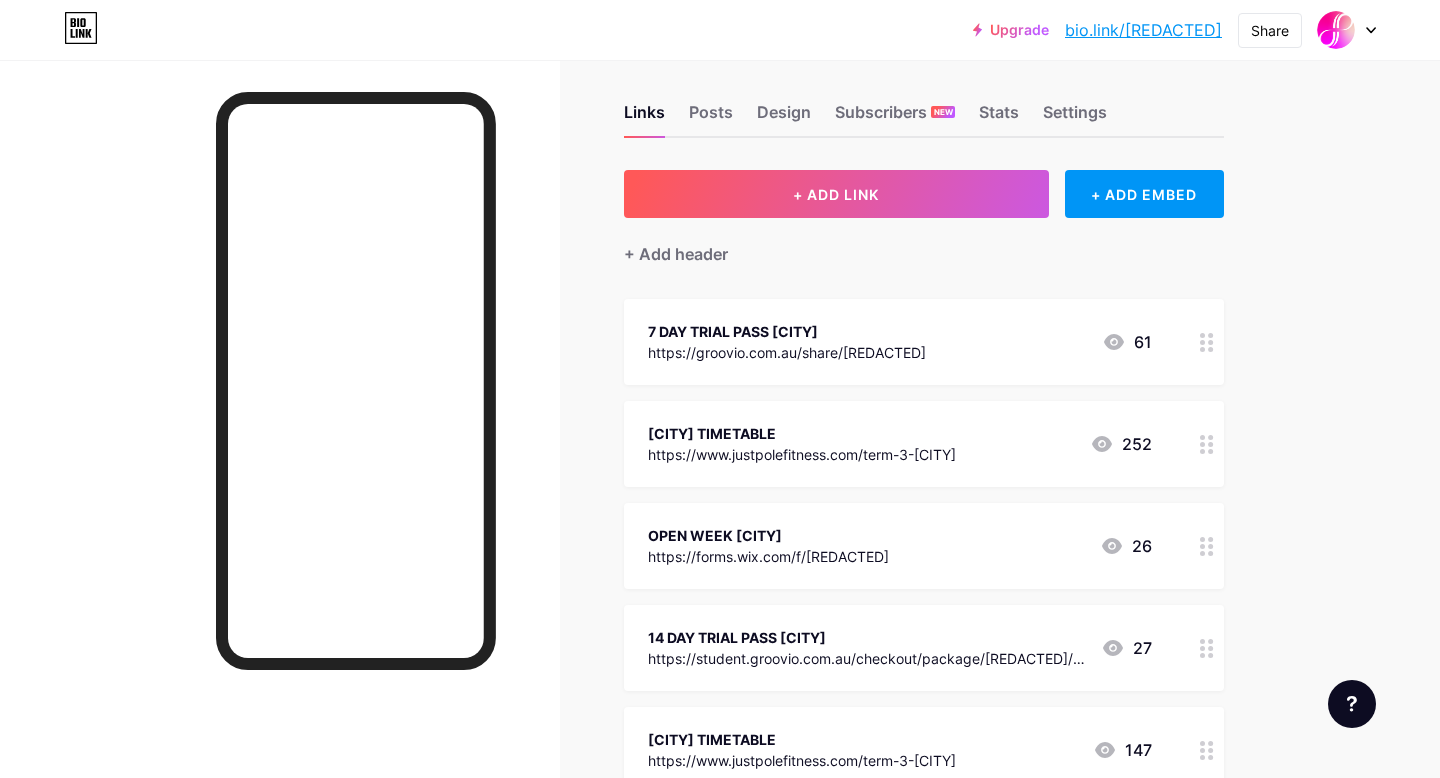 click 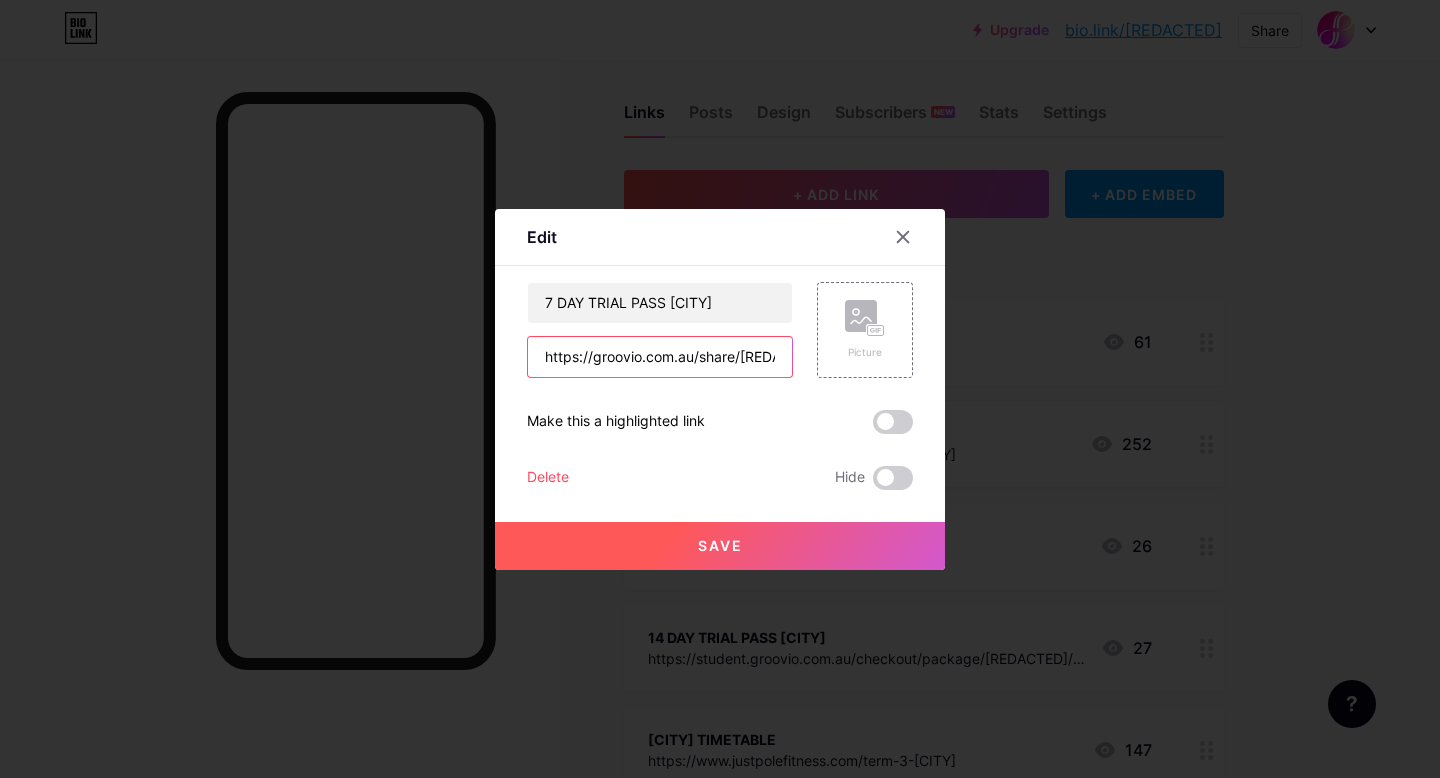 click on "https://groovio.com.au/share/[REDACTED]" at bounding box center [660, 357] 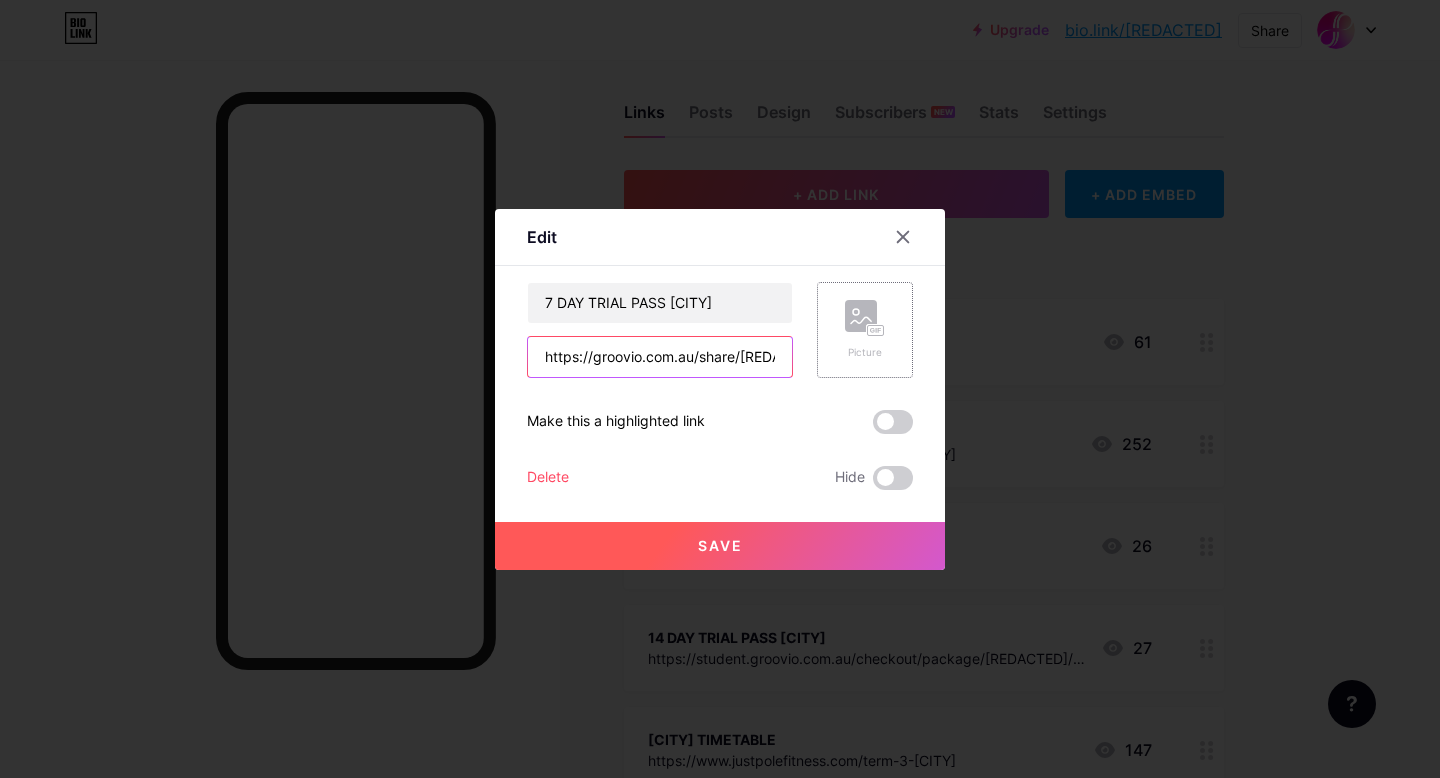 drag, startPoint x: 543, startPoint y: 360, endPoint x: 867, endPoint y: 376, distance: 324.39484 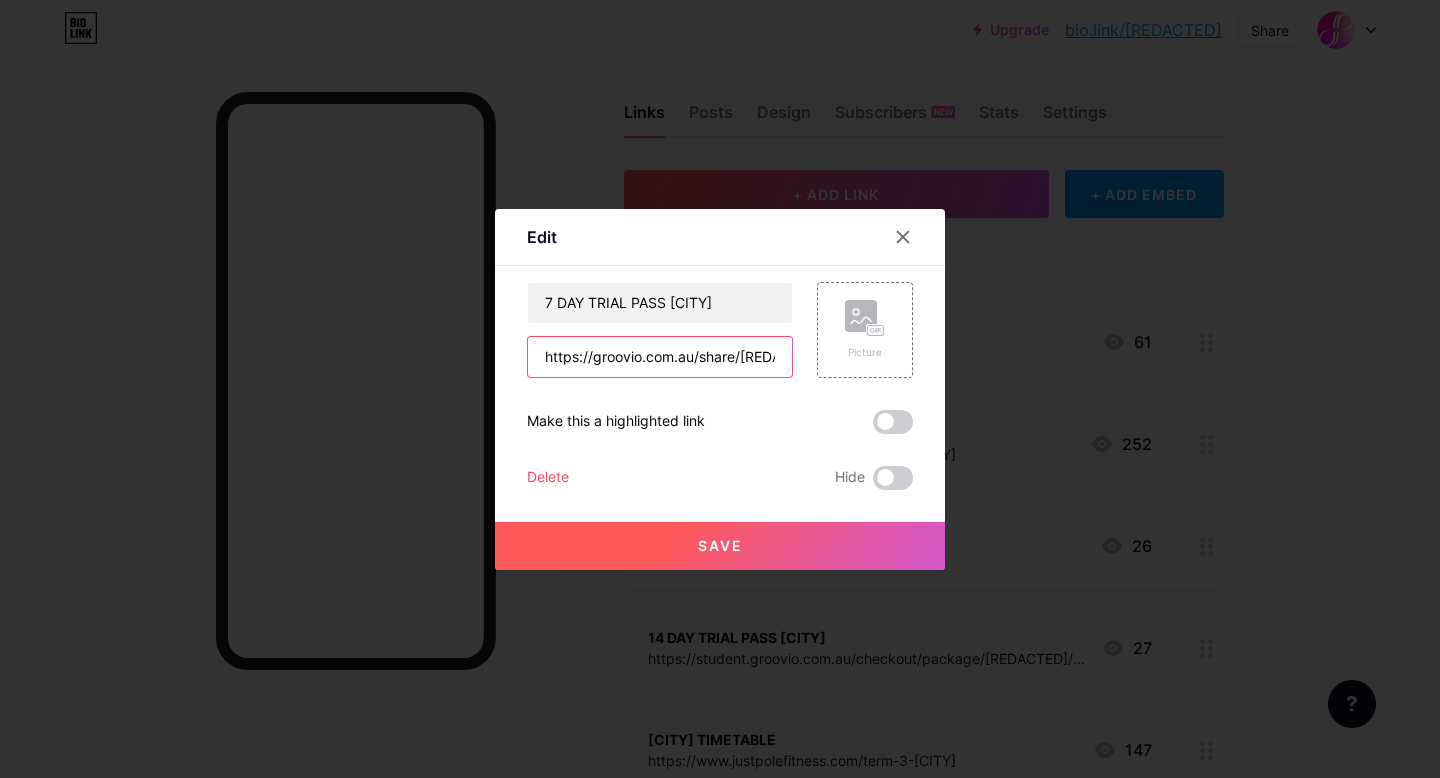 type on "https://groovio.com.au/share/[REDACTED]" 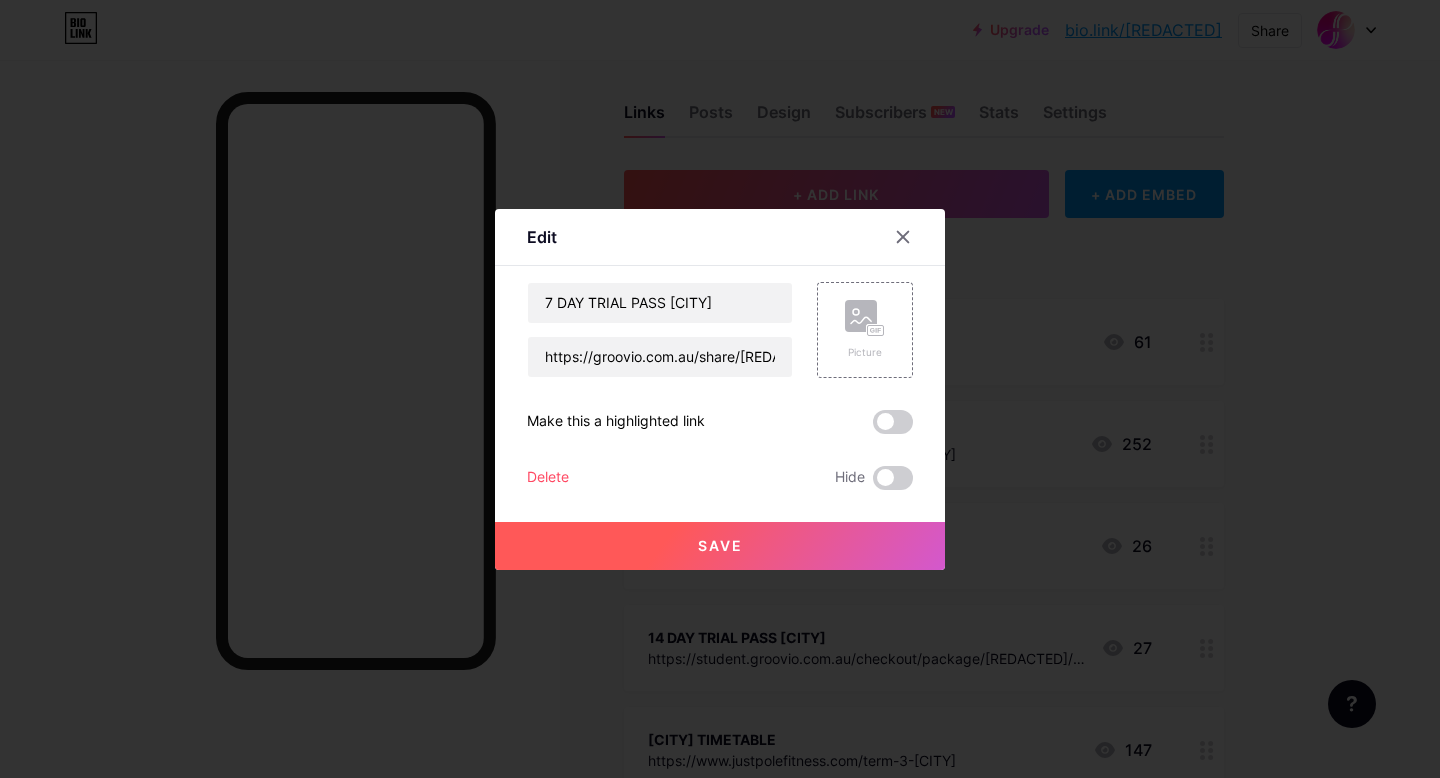 click on "Save" at bounding box center [720, 545] 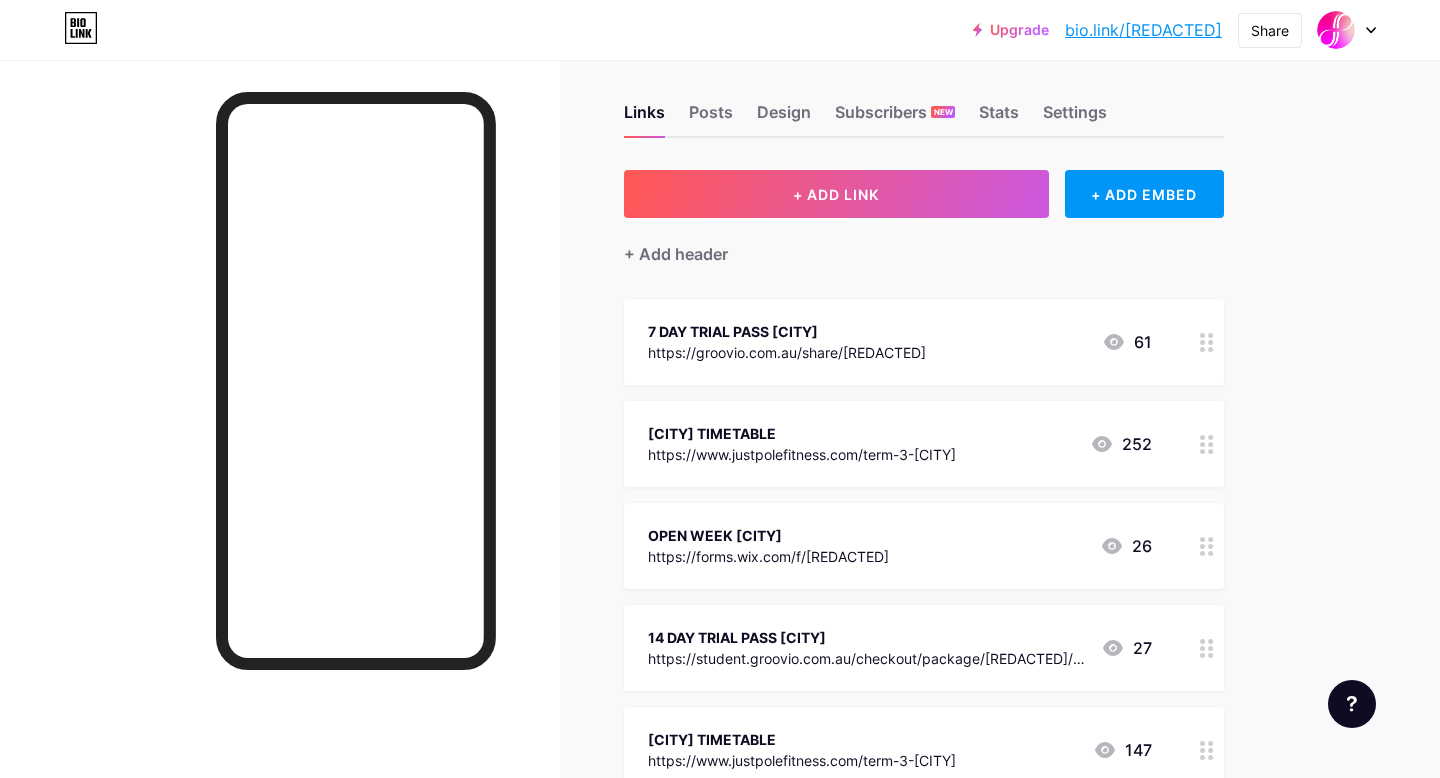 click 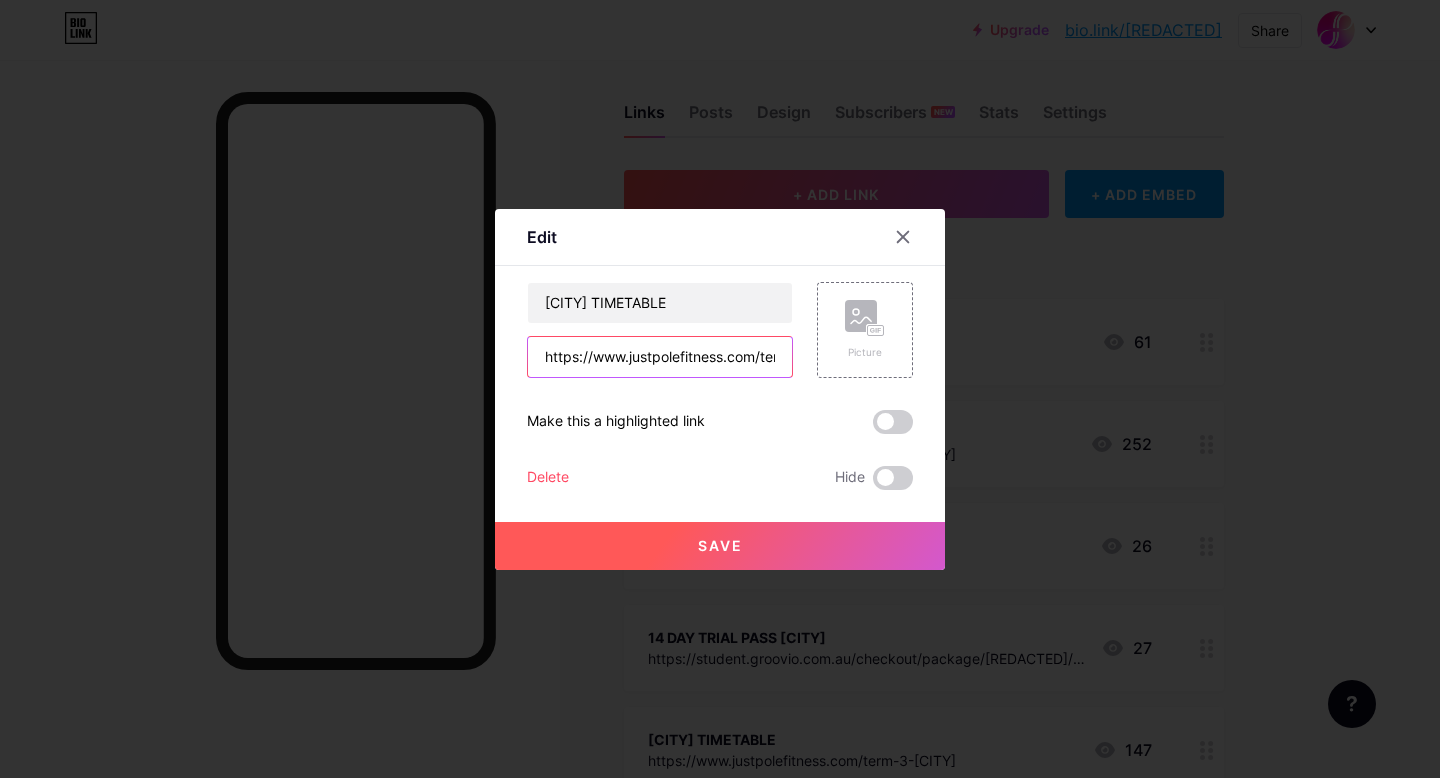 click on "https://www.justpolefitness.com/term-3-[CITY]" at bounding box center [660, 357] 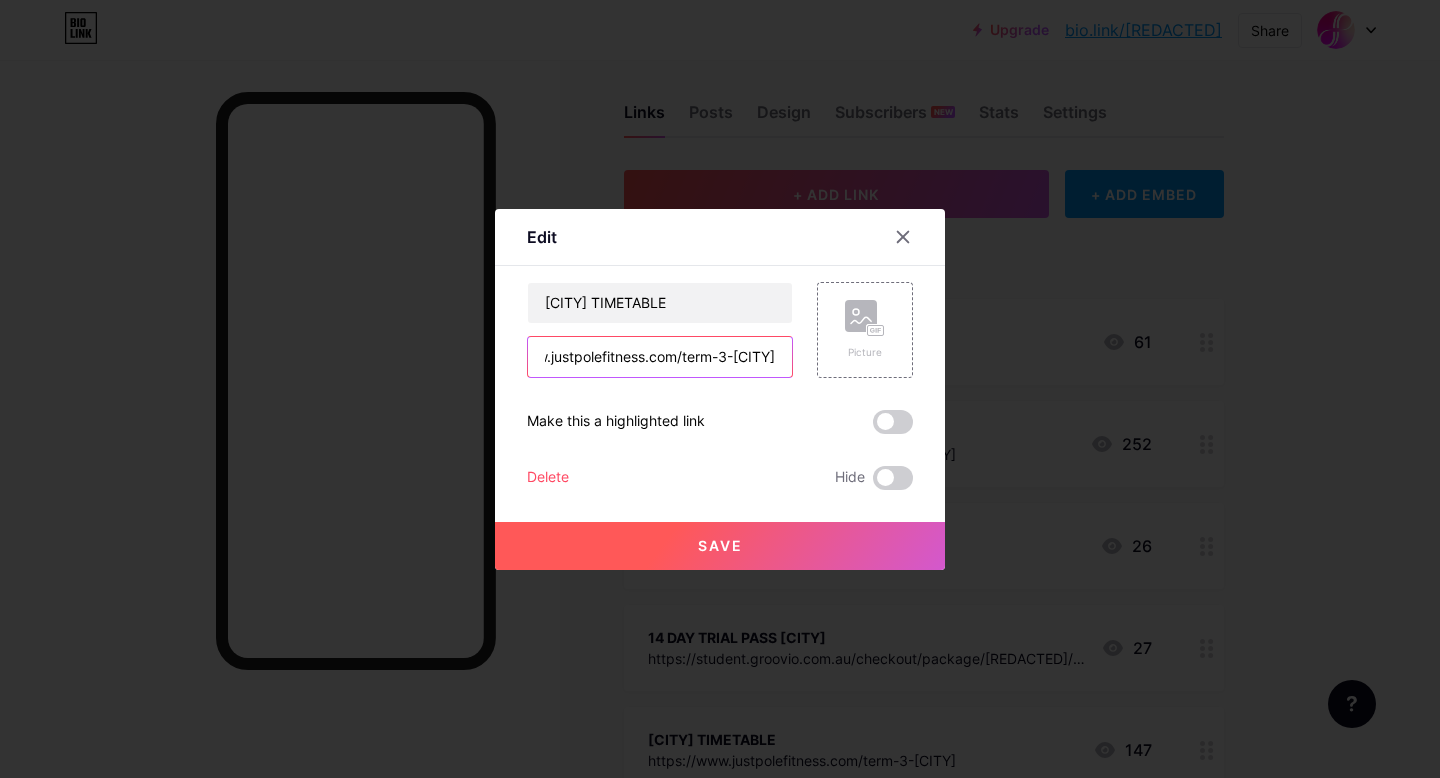 drag, startPoint x: 543, startPoint y: 359, endPoint x: 937, endPoint y: 370, distance: 394.15353 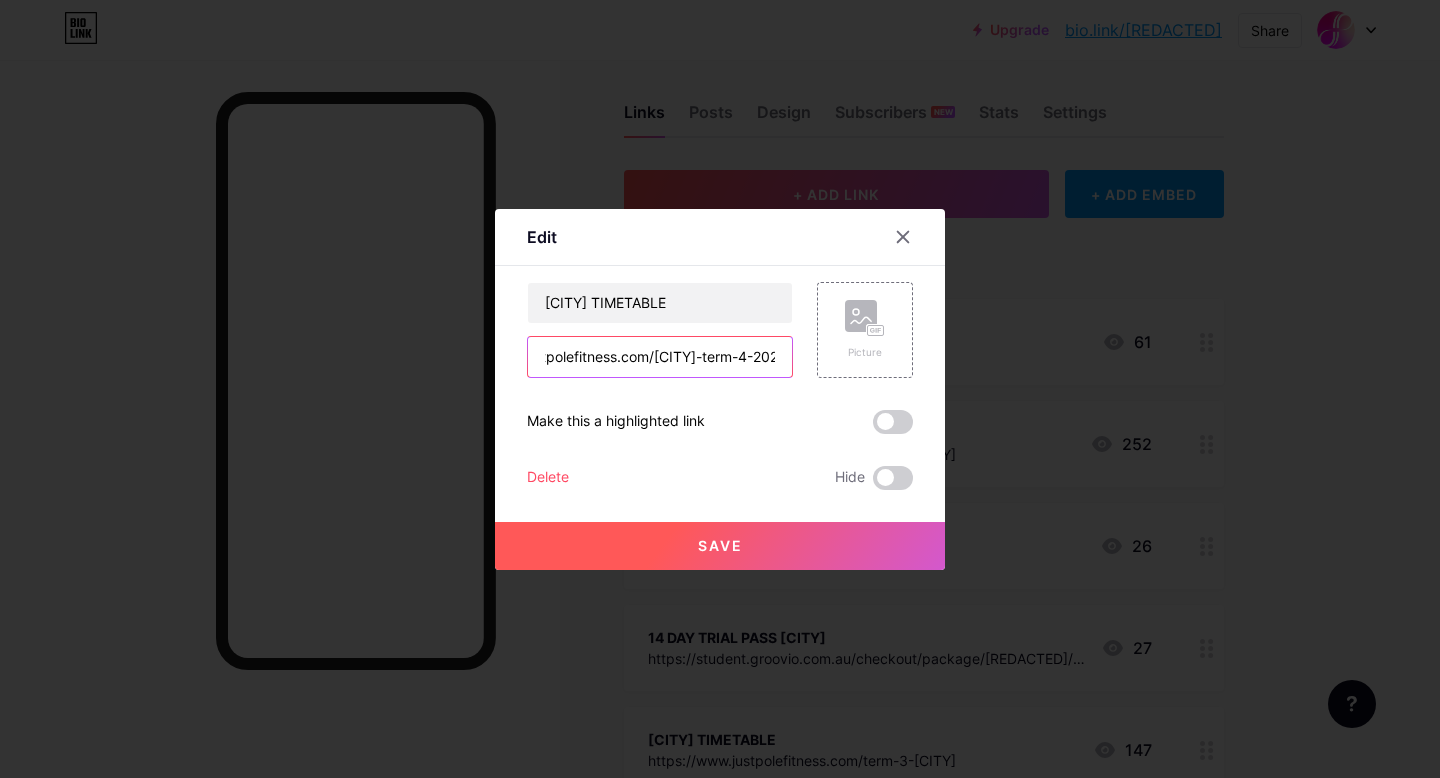 scroll, scrollTop: 0, scrollLeft: 146, axis: horizontal 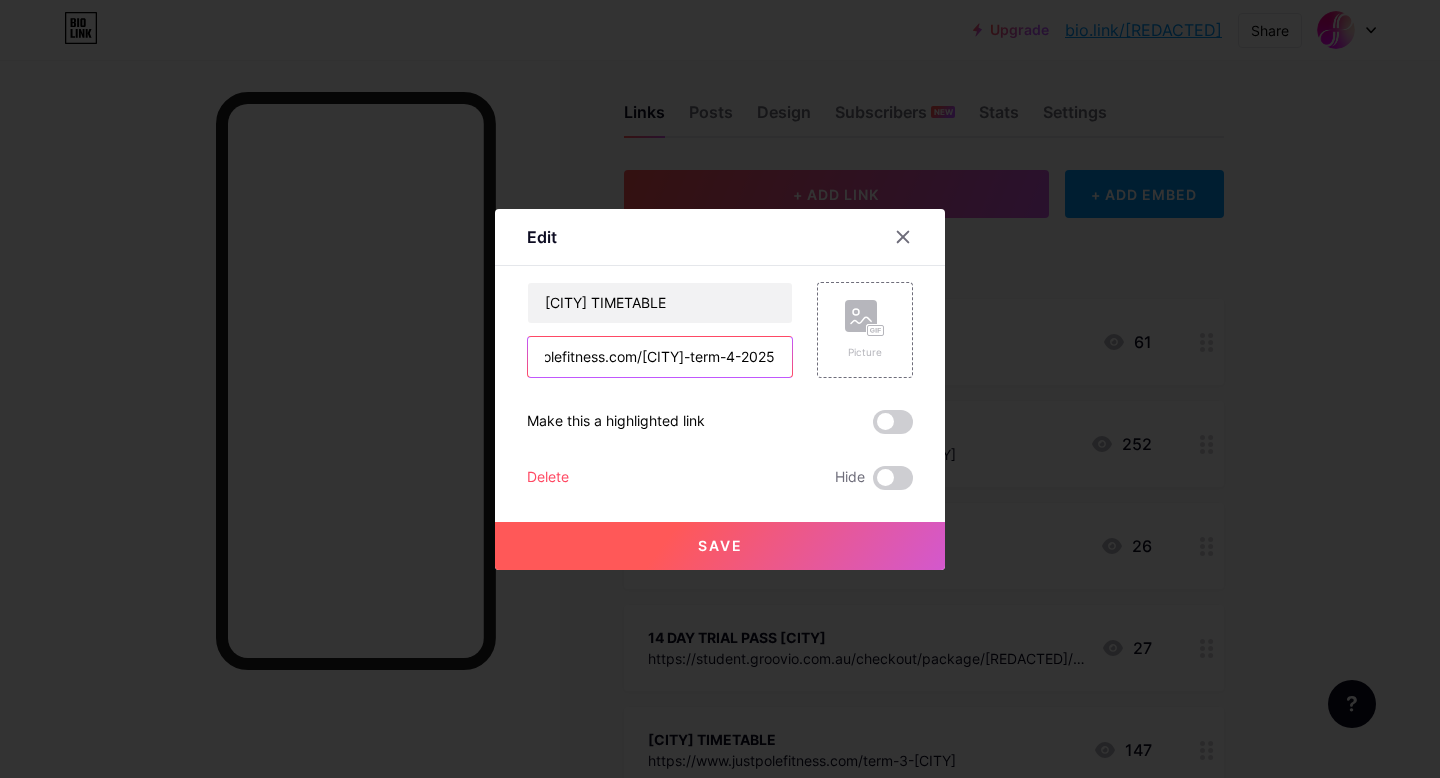 type on "https://www.justpolefitness.com/[CITY]-term-4-2025" 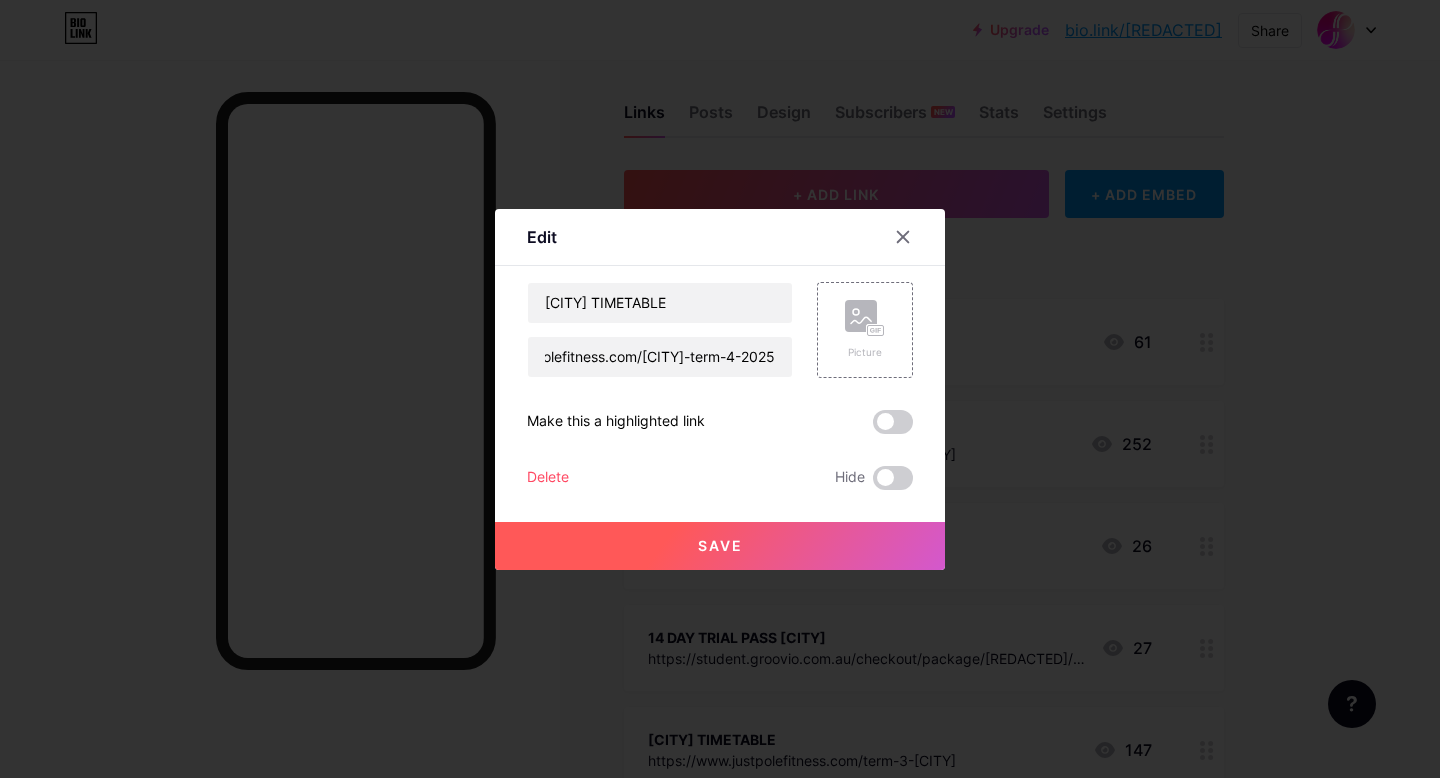 scroll, scrollTop: 0, scrollLeft: 0, axis: both 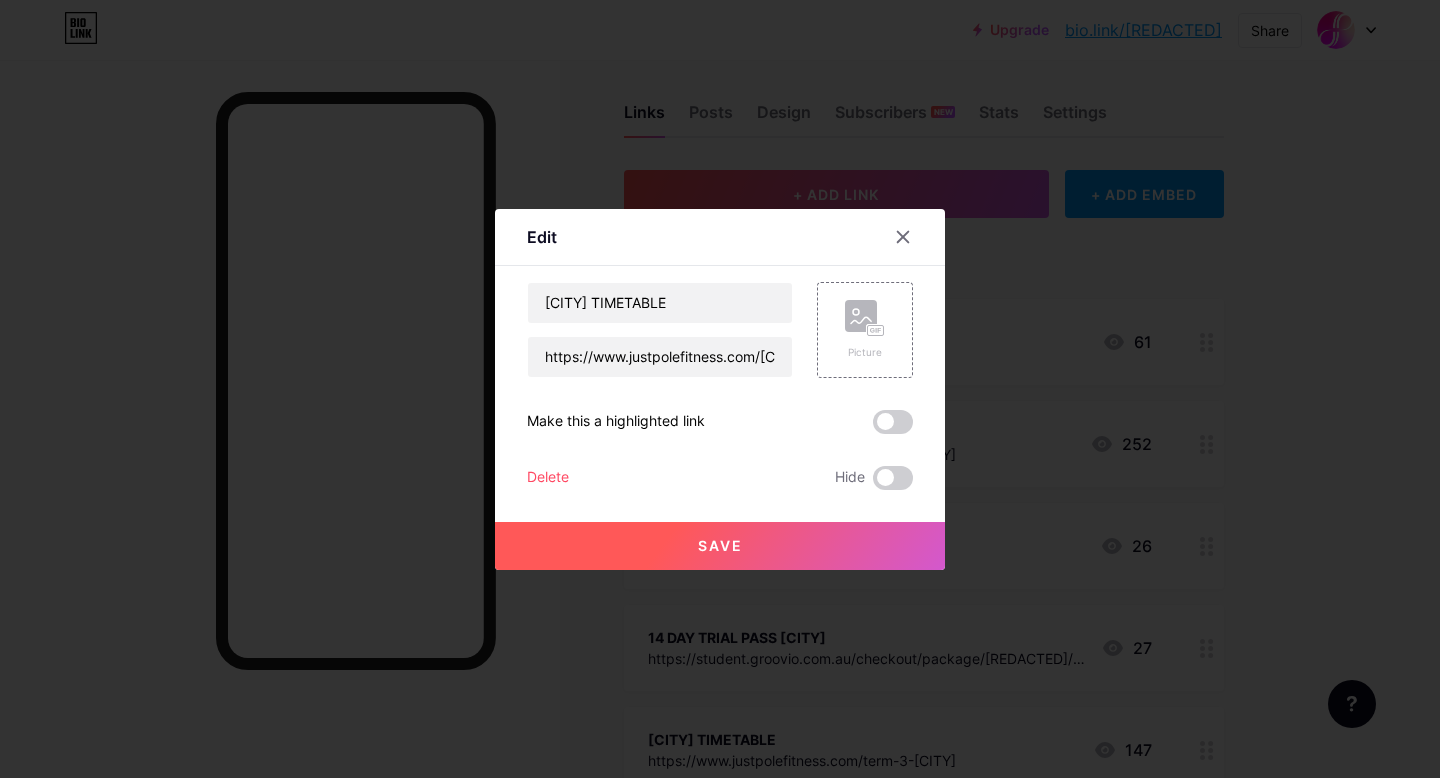 click on "Save" at bounding box center (720, 545) 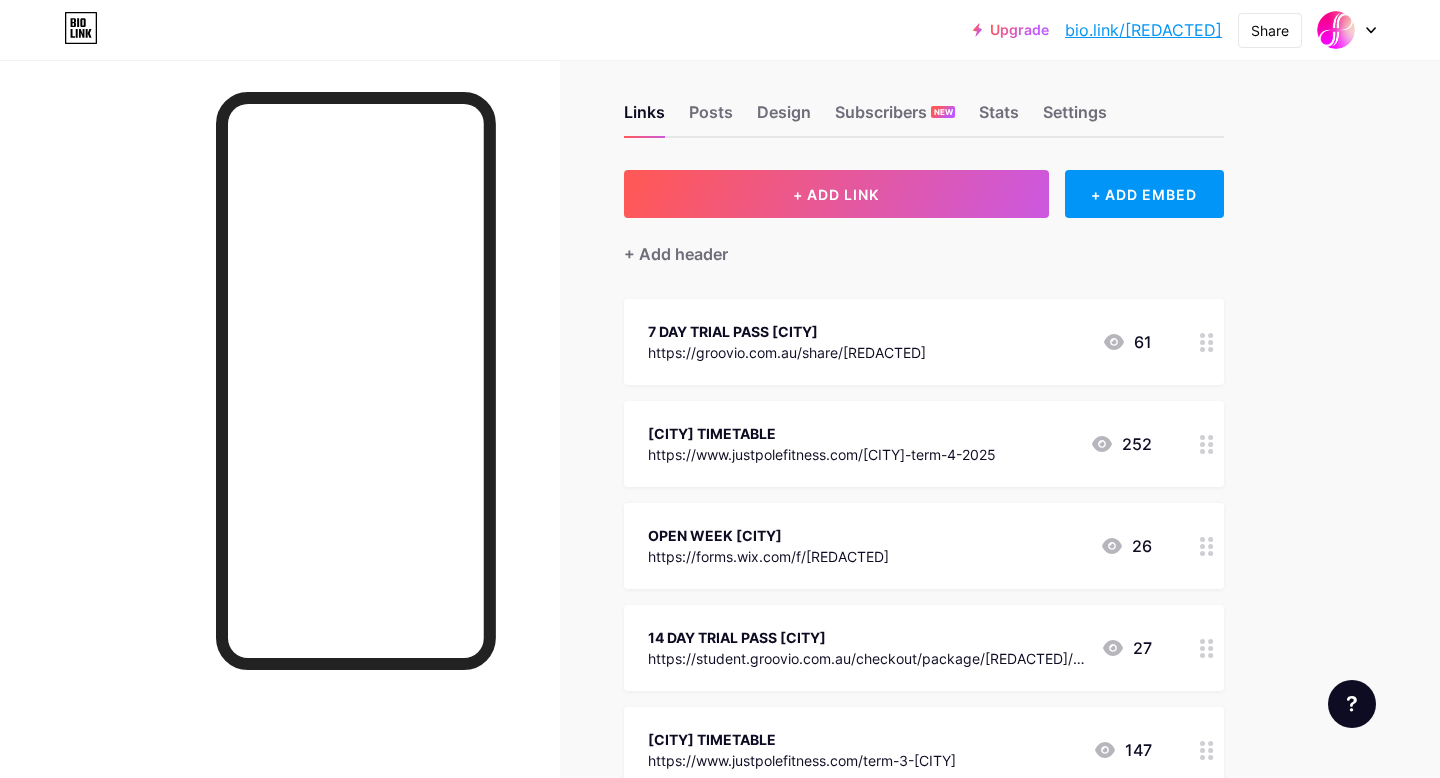 click 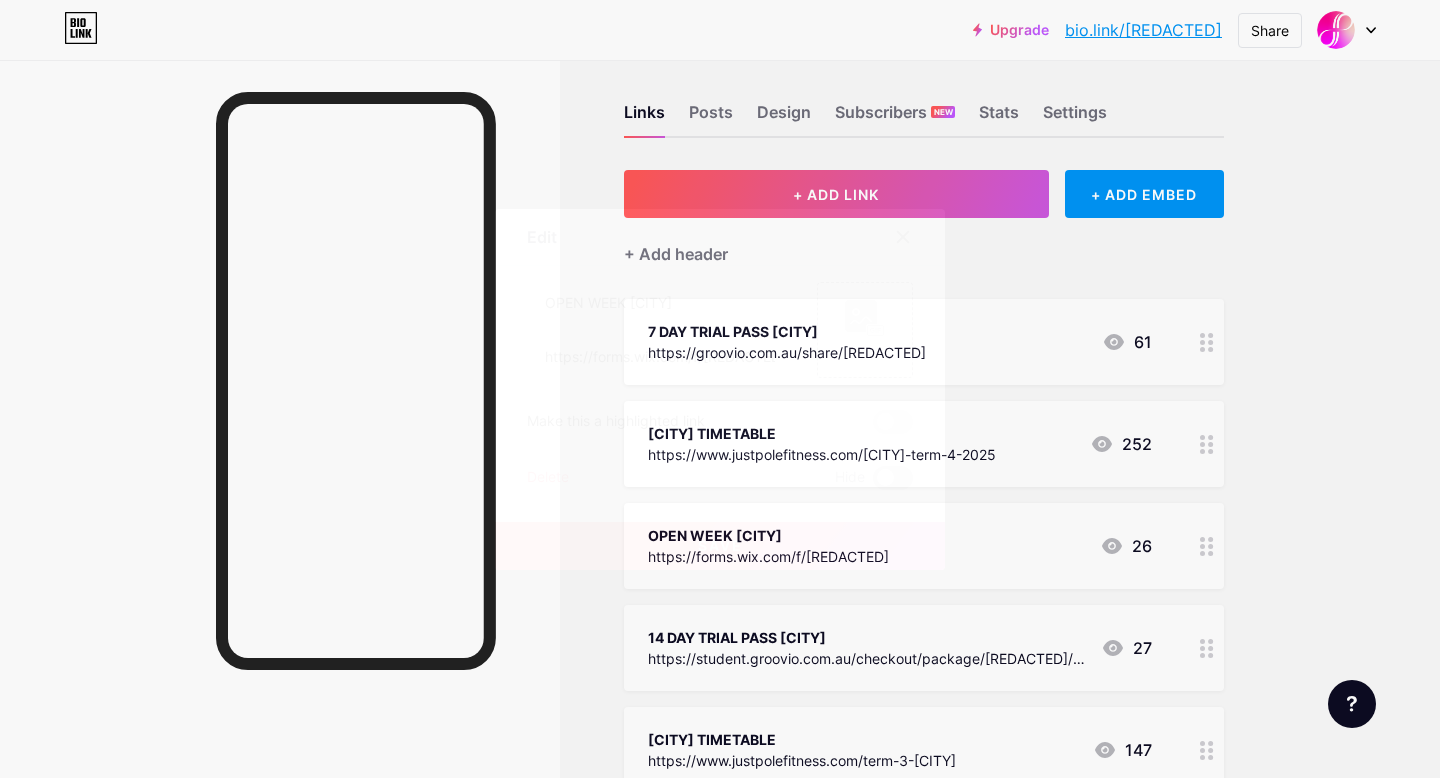 click at bounding box center (893, 478) 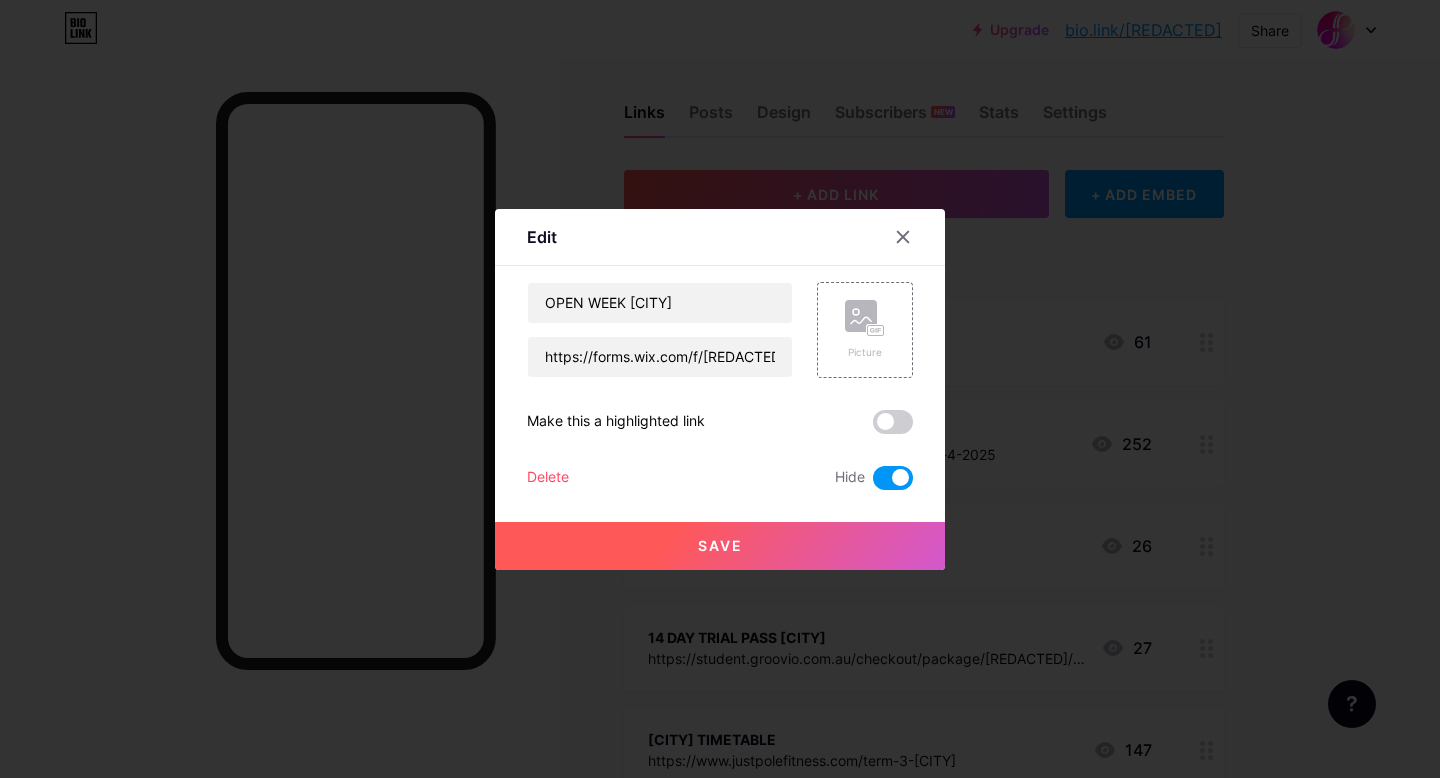 click on "Save" at bounding box center [720, 546] 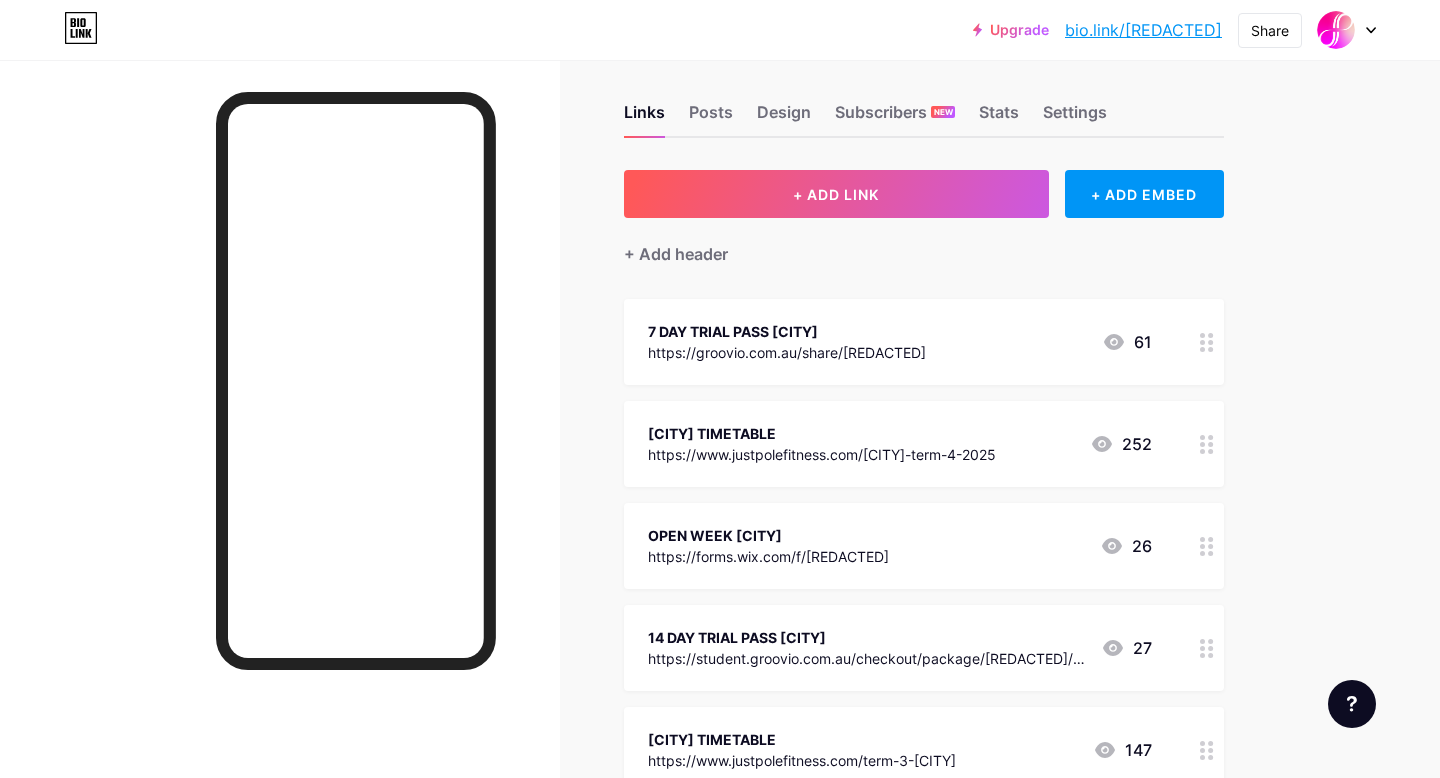 click on "Upgrade bio.link/[REDACTED] bio.link/[REDACTED] + Add a new page Account settings Logout Link Copied Links Posts Design Subscribers NEW Stats Settings + ADD LINK + ADD EMBED + Add header 7 DAY TRIAL PASS [CITY] https://groovio.com.au/share/[REDACTED] 61 [CITY] TIMETABLE https://www.justpolefitness.com/[CITY]-term-4-2025 252 OPEN WEEK [CITY] https://forms.wix.com/f/[REDACTED] 26 14 DAY TRIAL PASS [CITY] 27 147" at bounding box center (720, 1546) 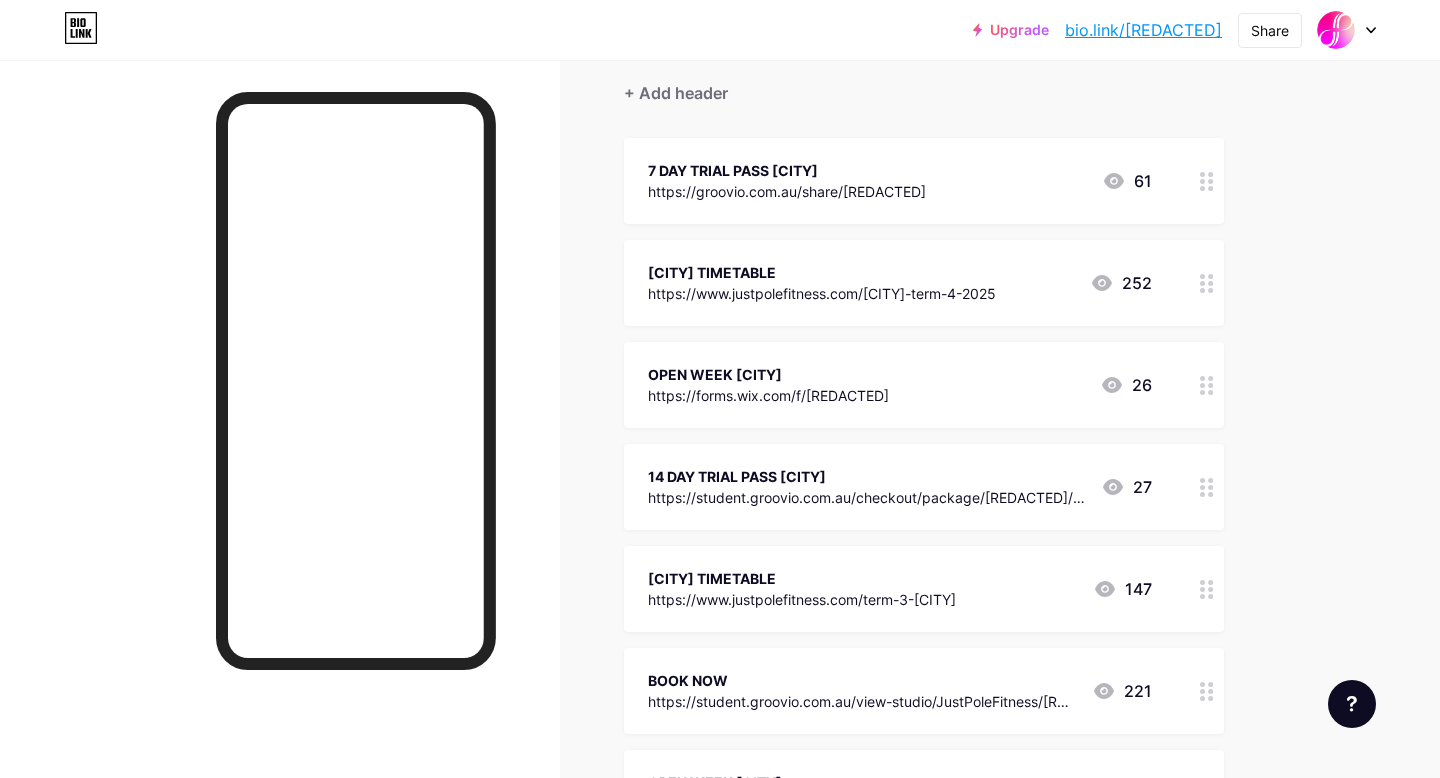 scroll, scrollTop: 250, scrollLeft: 0, axis: vertical 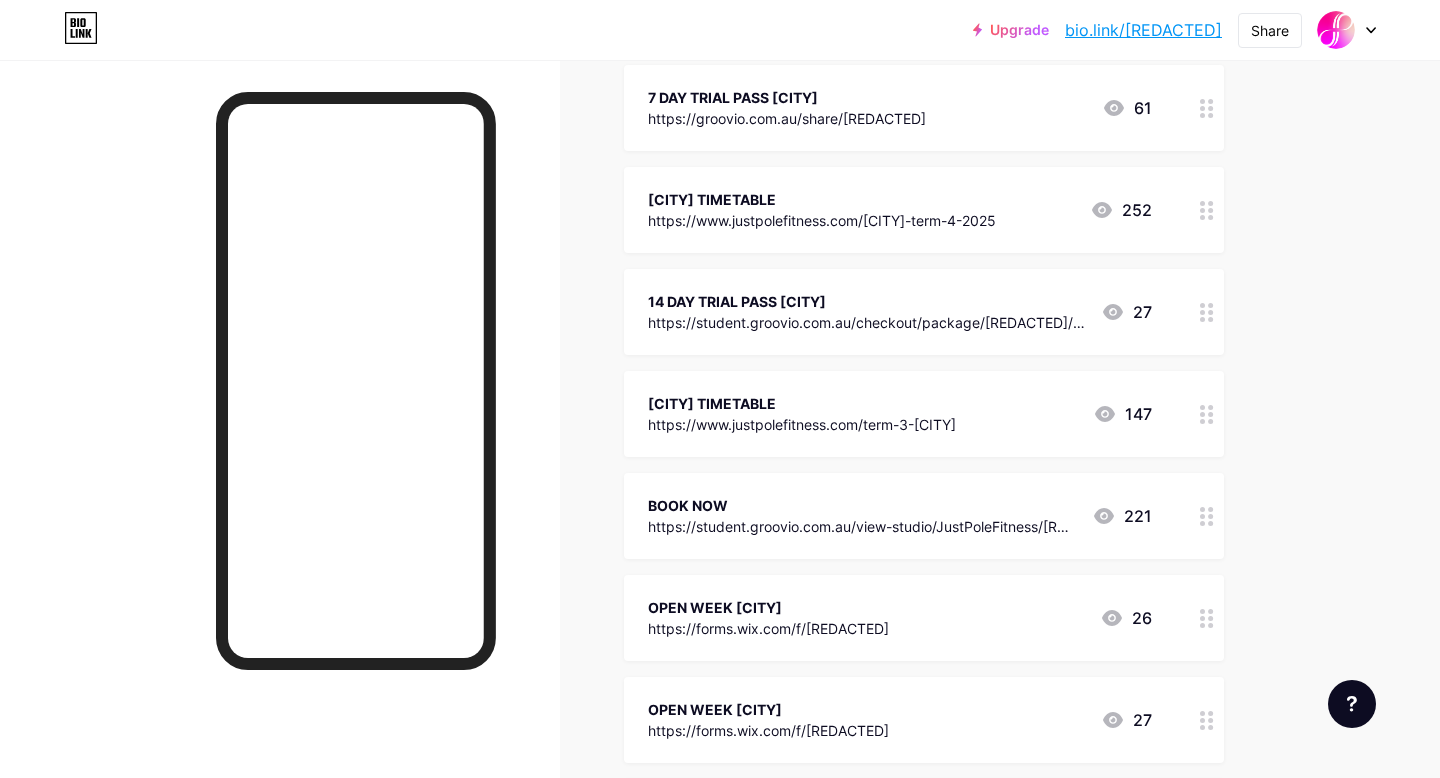 click 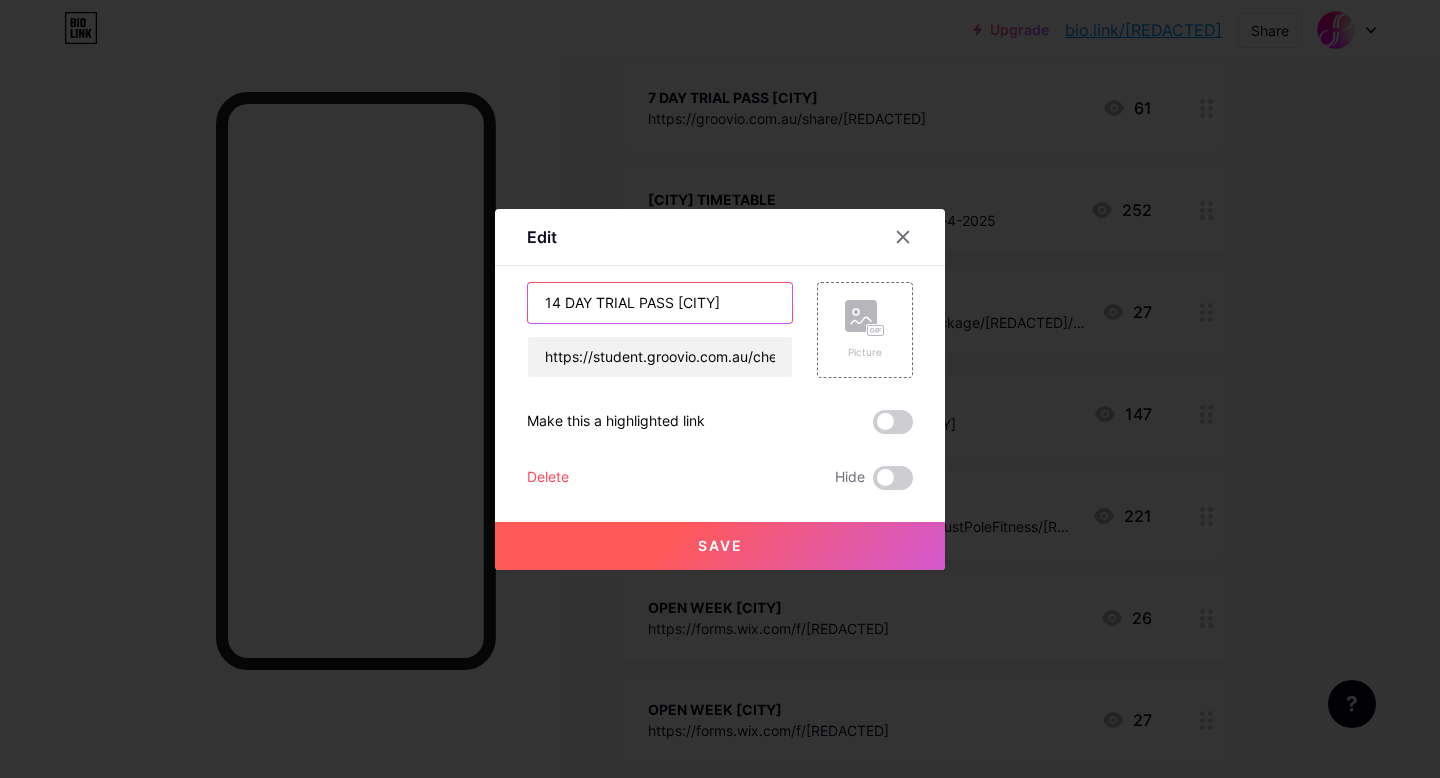 click on "14 DAY TRIAL PASS [CITY]" at bounding box center (660, 303) 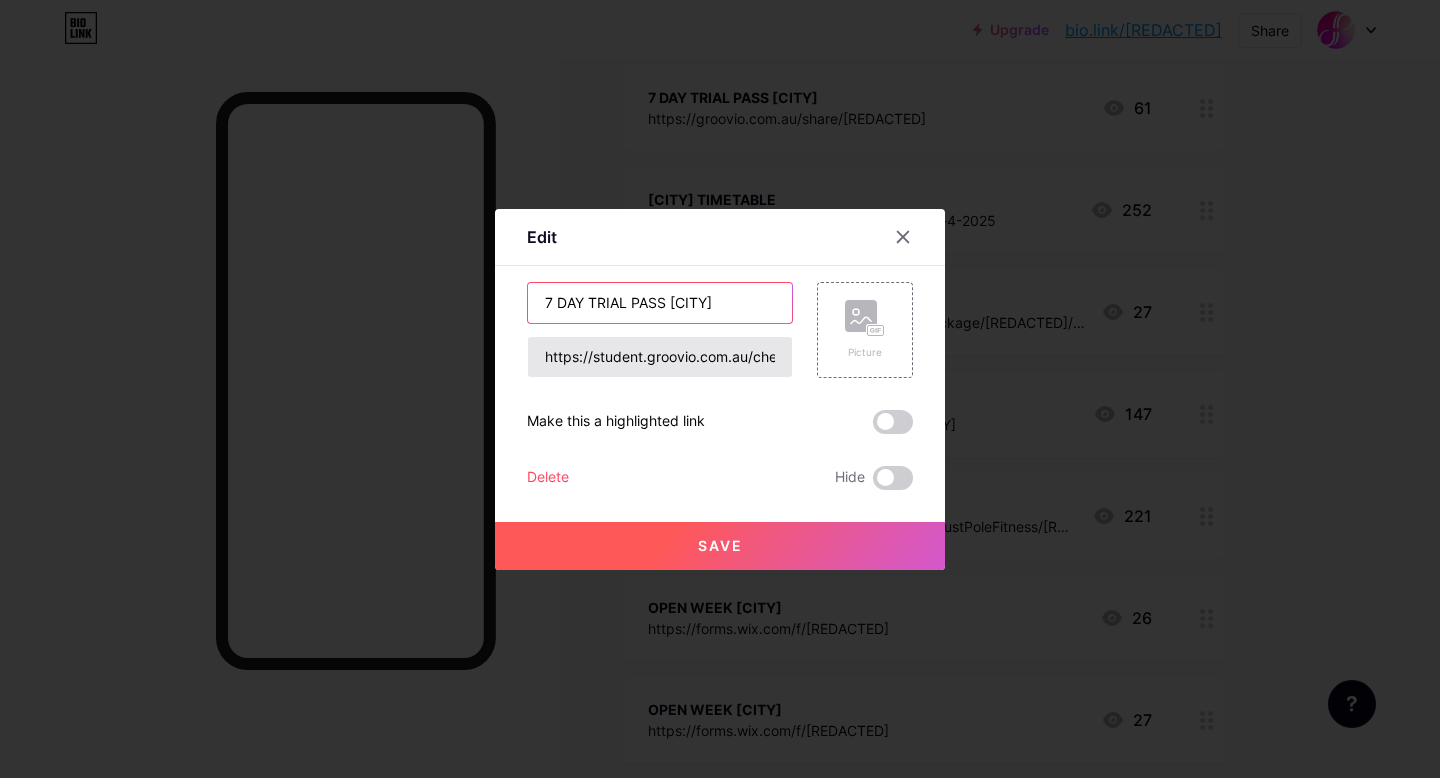 type on "7 DAY TRIAL PASS [CITY]" 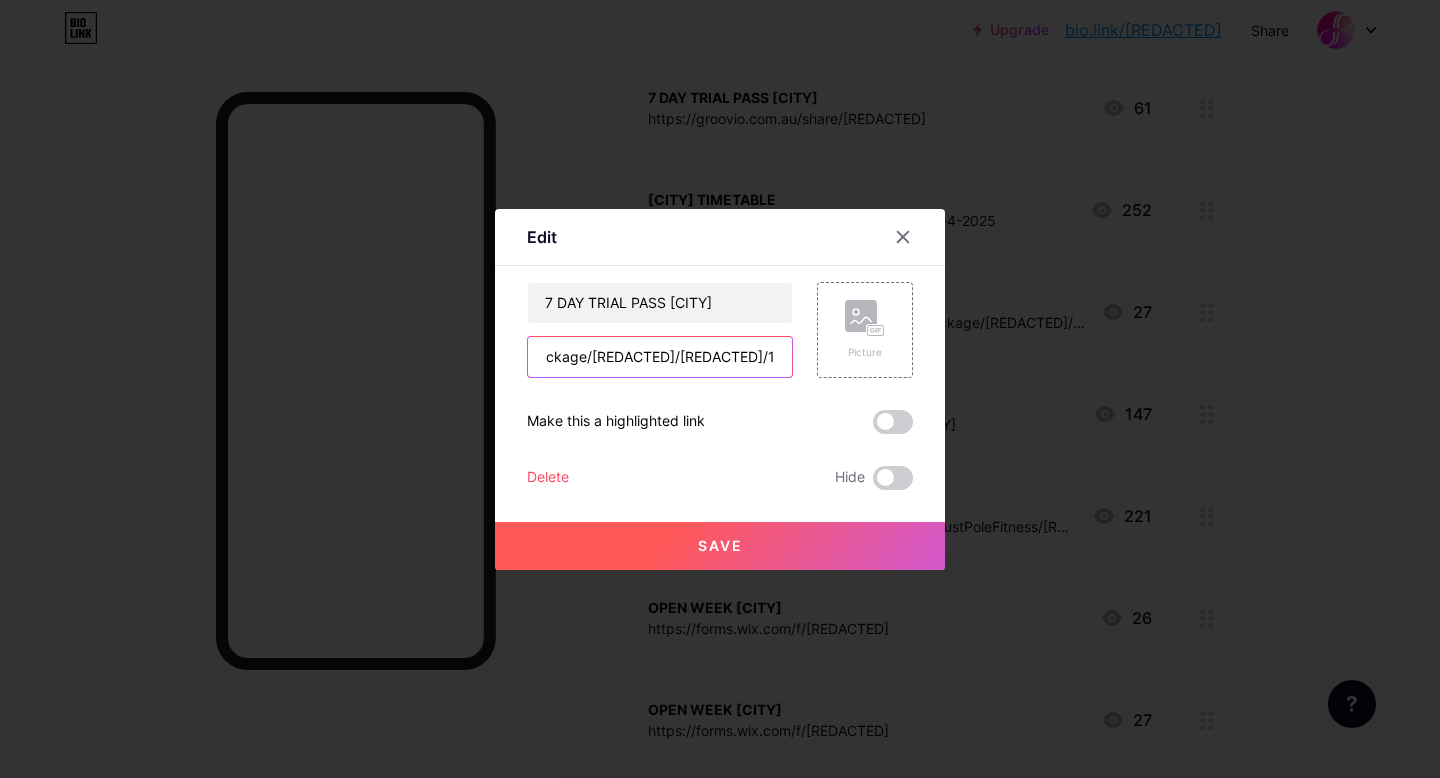 scroll, scrollTop: 0, scrollLeft: 1705, axis: horizontal 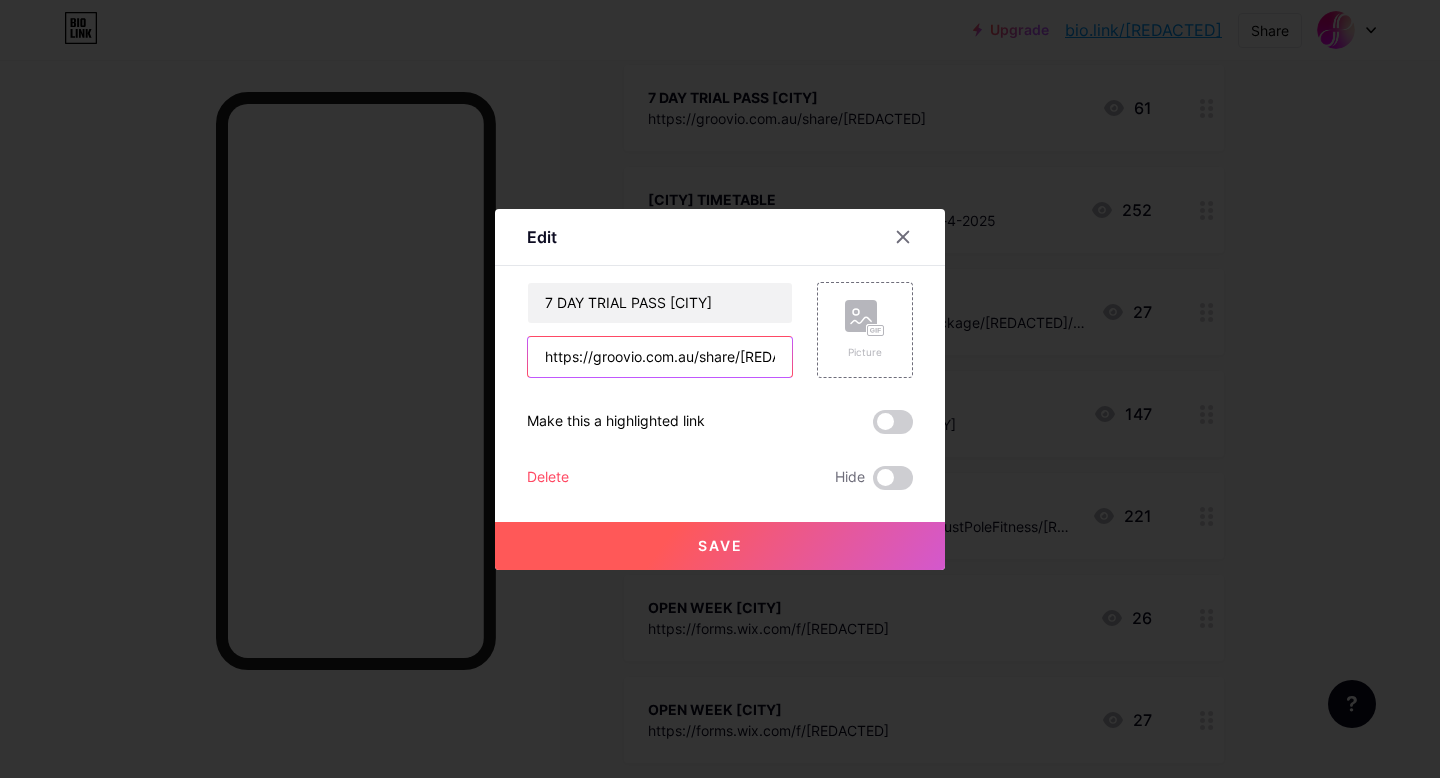type on "https://groovio.com.au/share/[REDACTED]" 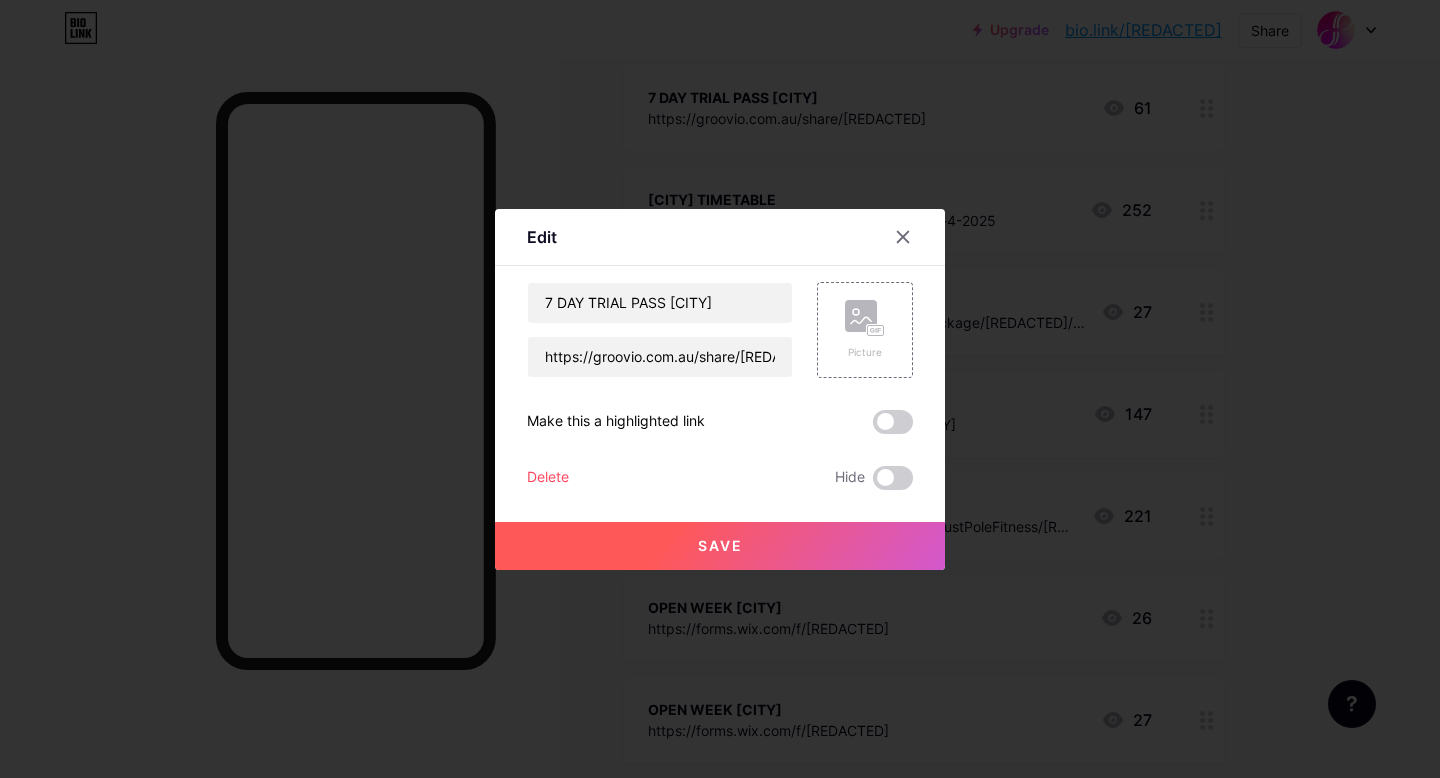 click on "Save" at bounding box center [720, 545] 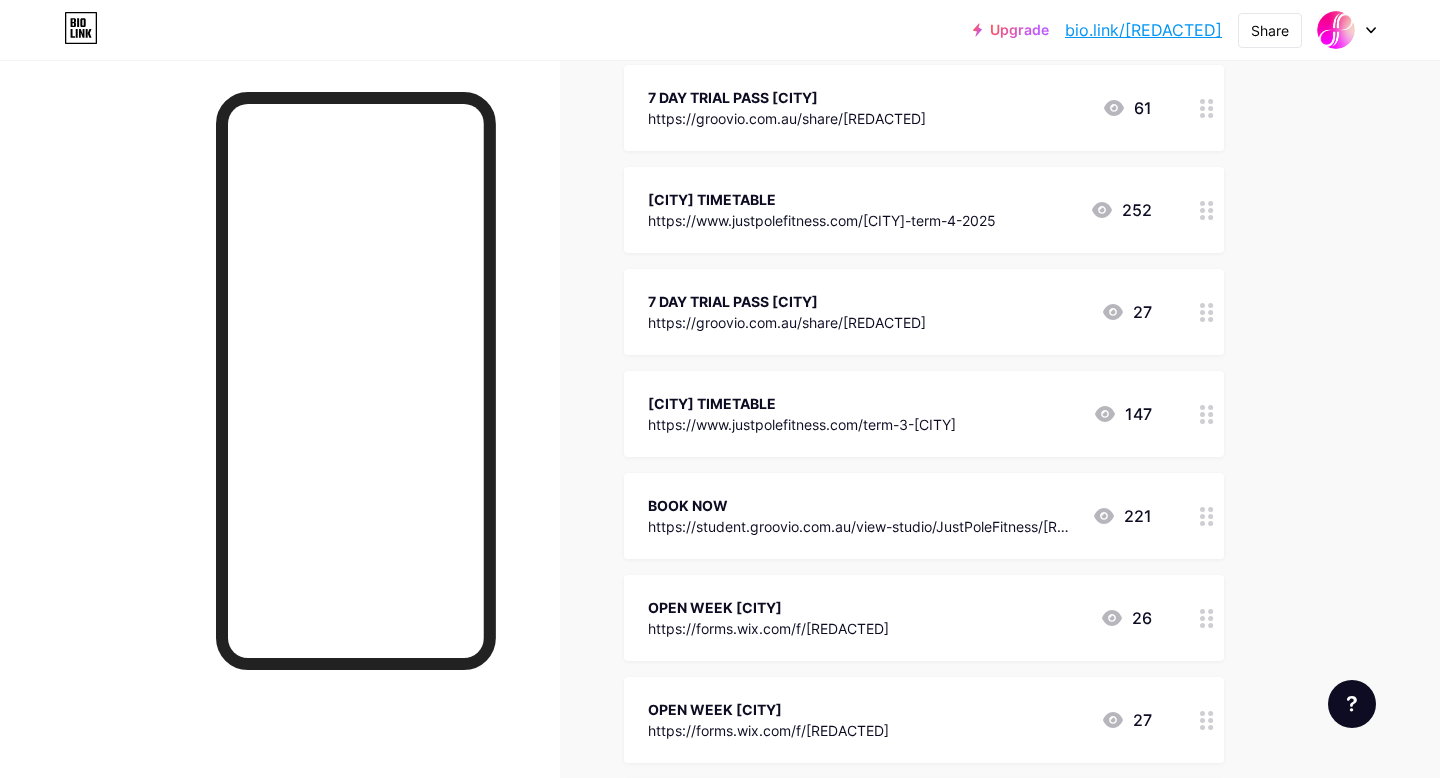 click 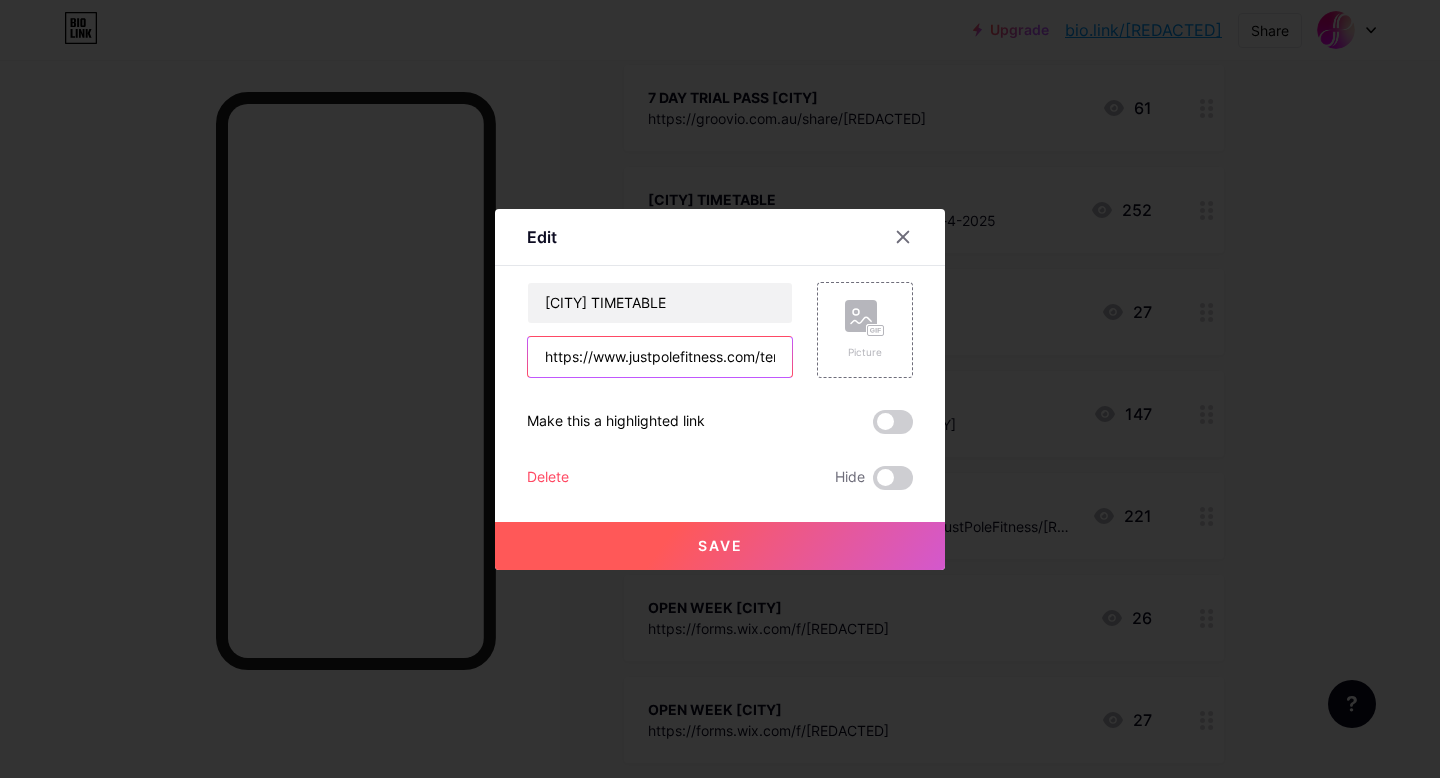 click on "https://www.justpolefitness.com/term-3-[CITY]" at bounding box center [660, 357] 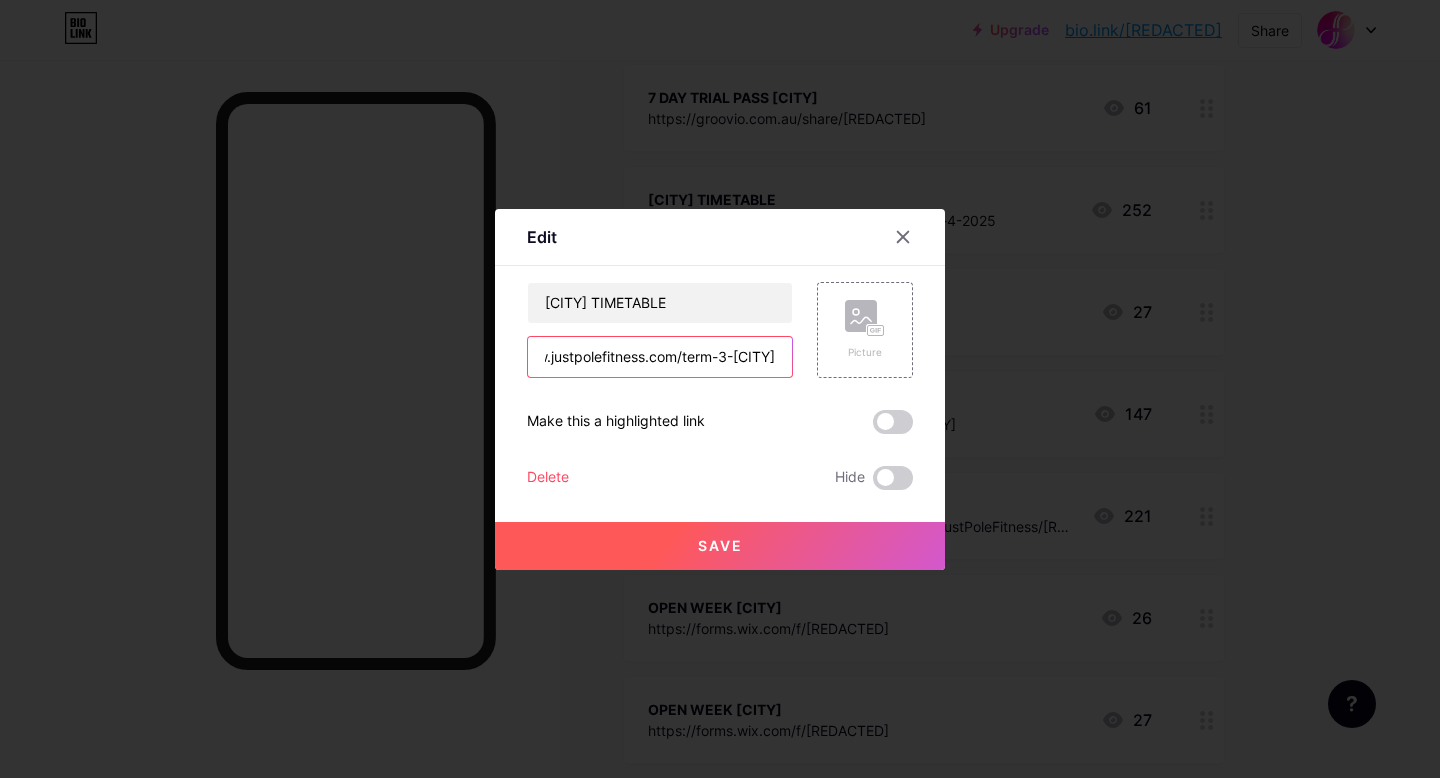 drag, startPoint x: 546, startPoint y: 356, endPoint x: 942, endPoint y: 356, distance: 396 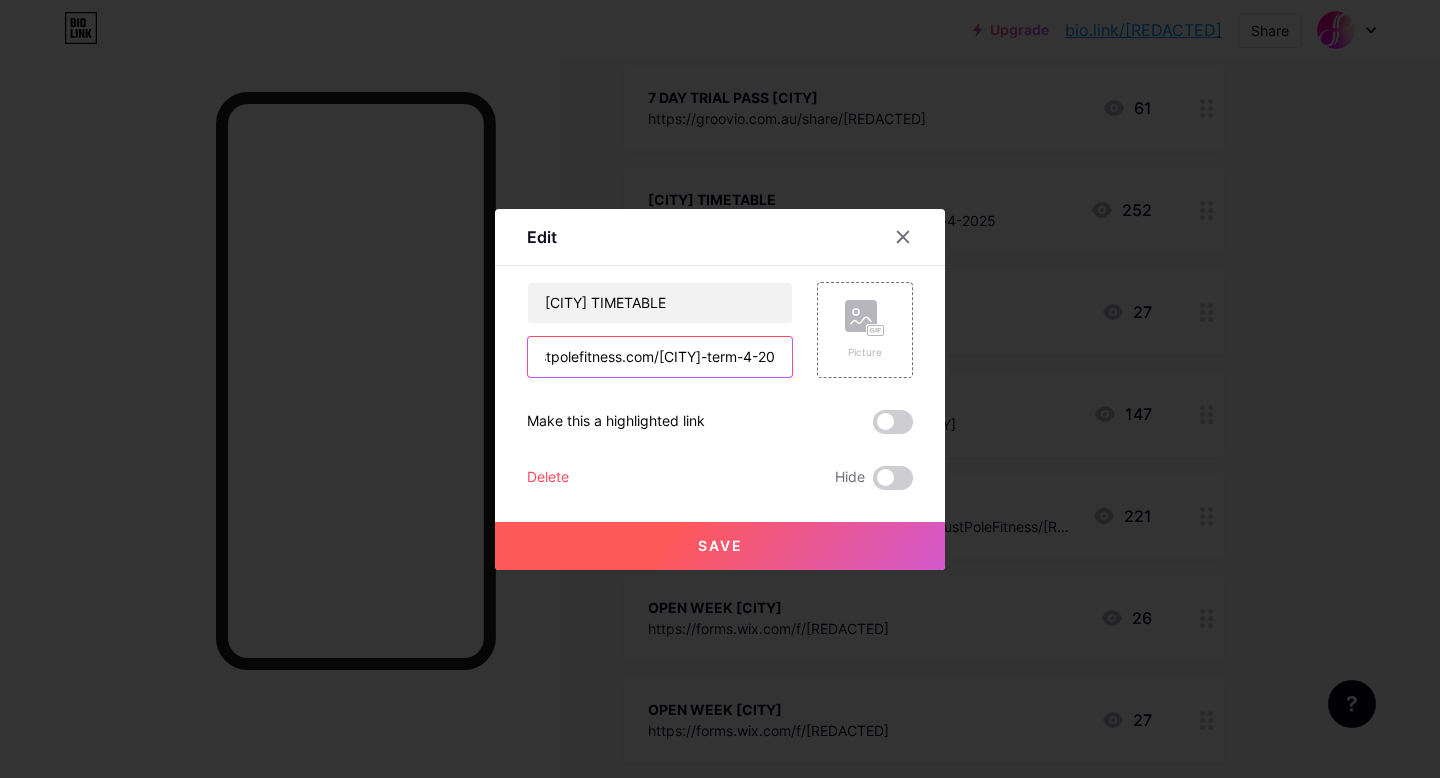 scroll, scrollTop: 0, scrollLeft: 141, axis: horizontal 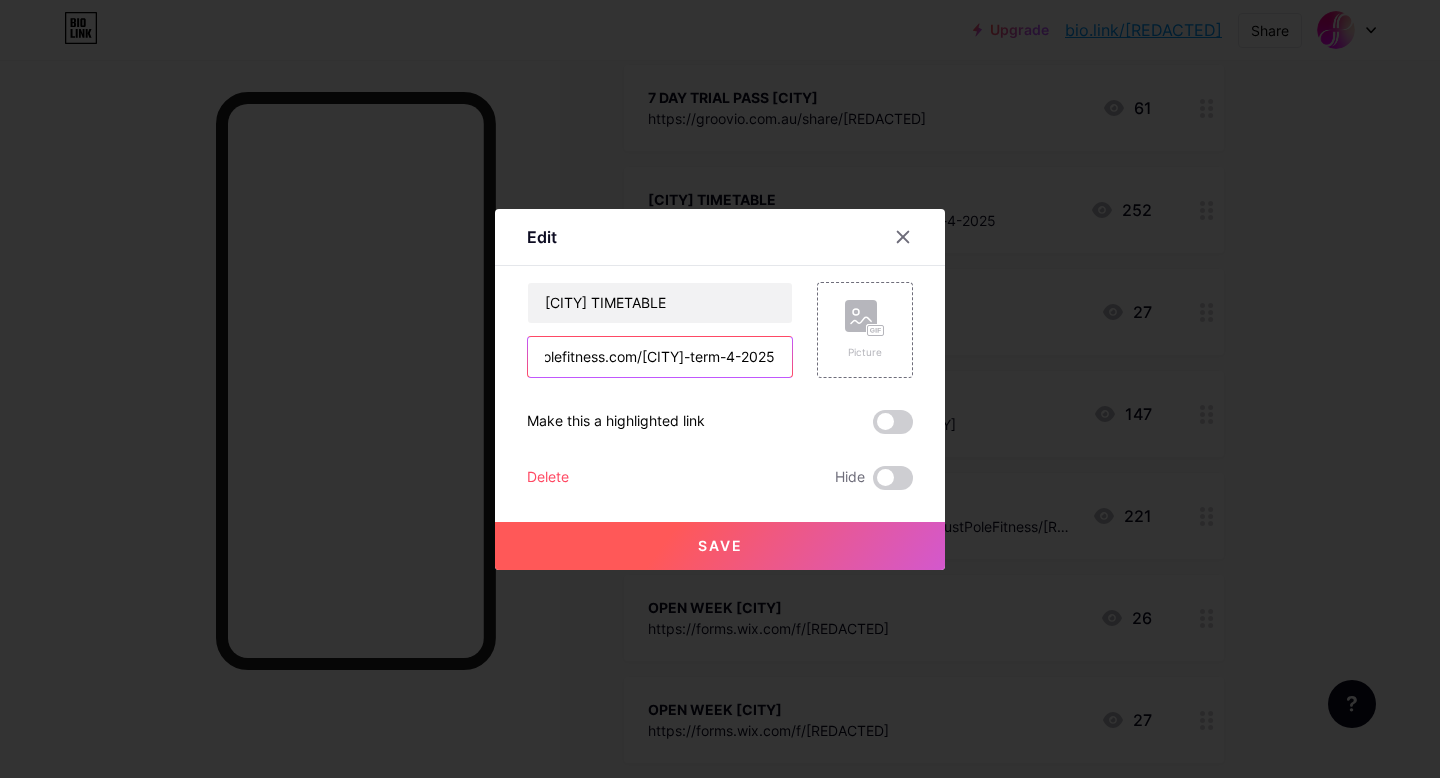 type on "https://www.justpolefitness.com/[CITY]-term-4-2025" 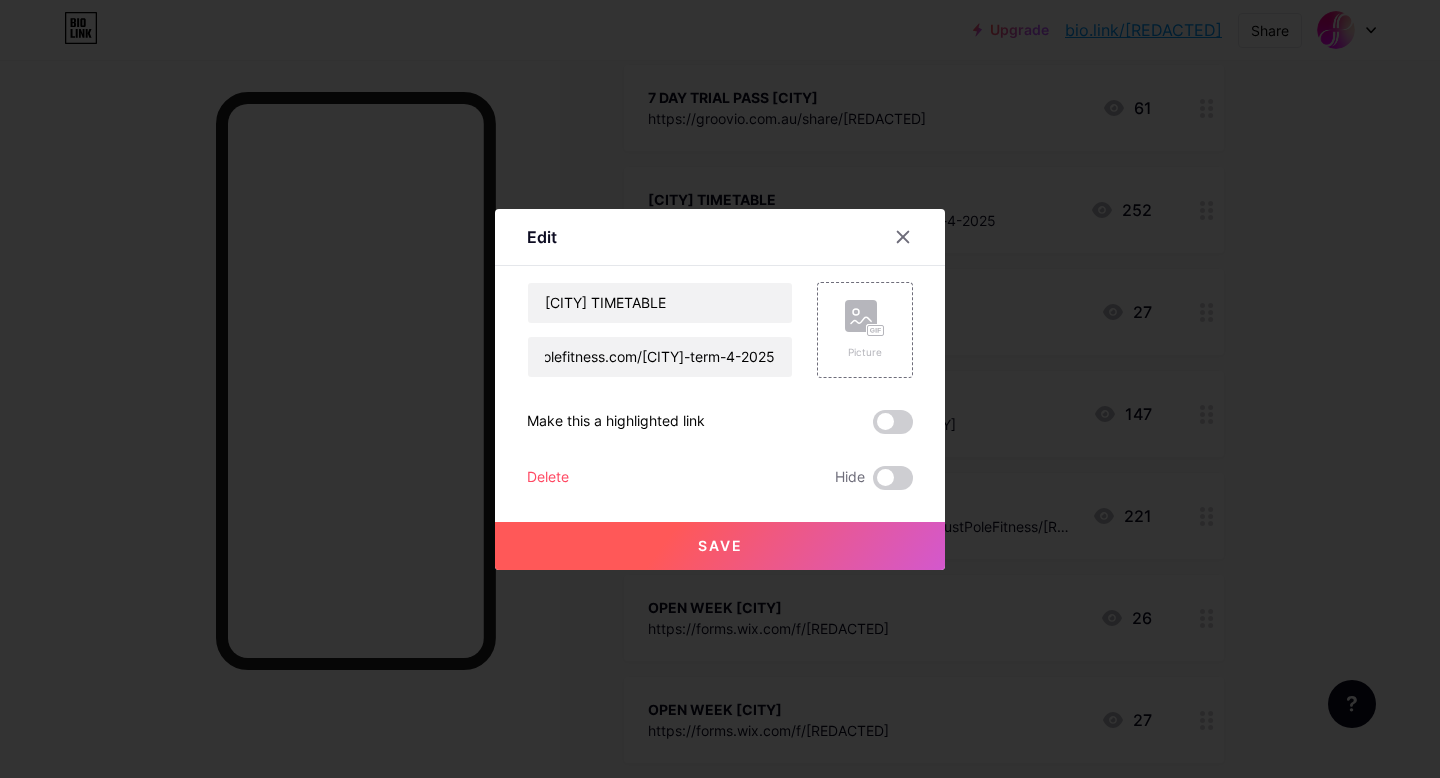 click on "Save" at bounding box center (720, 545) 